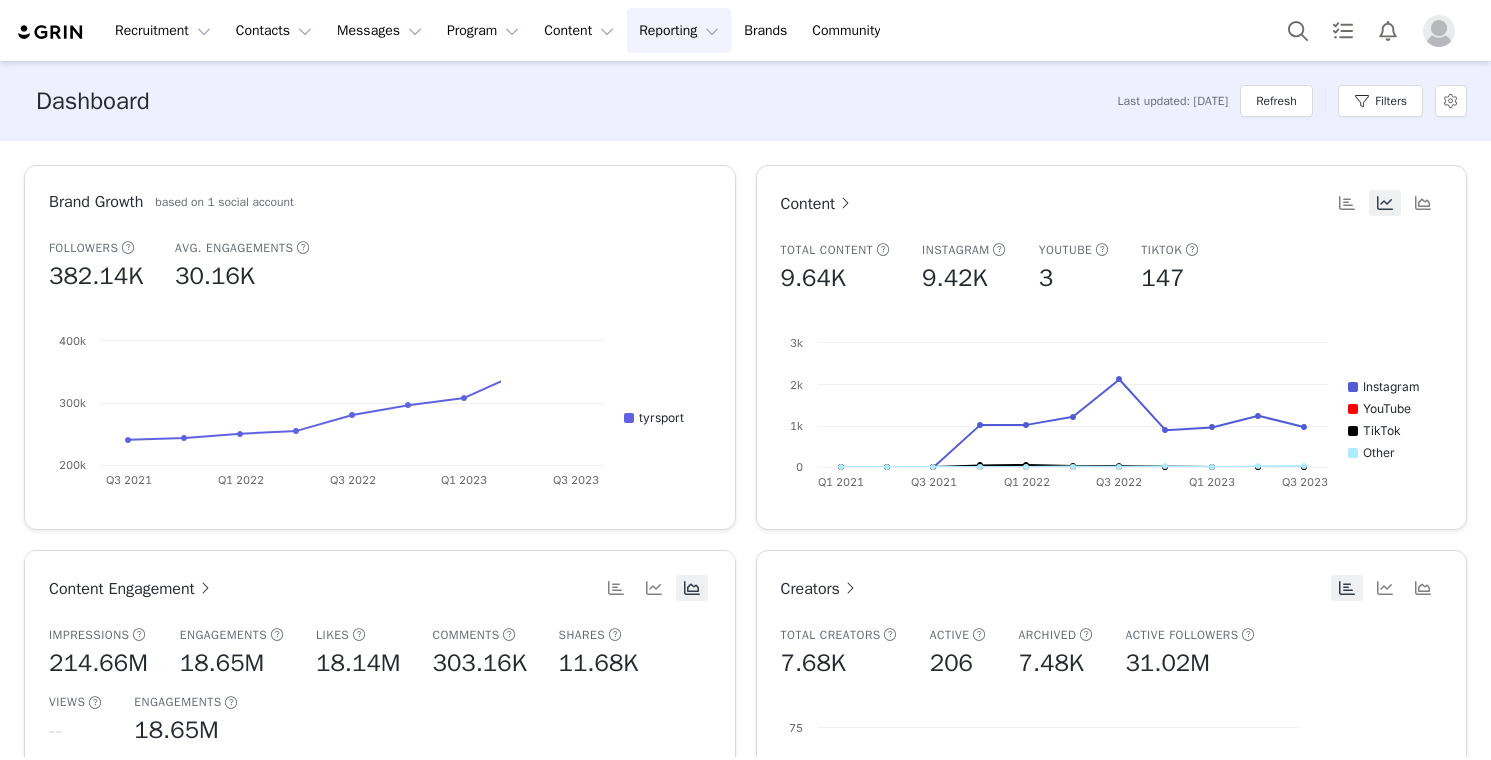 scroll, scrollTop: 0, scrollLeft: 0, axis: both 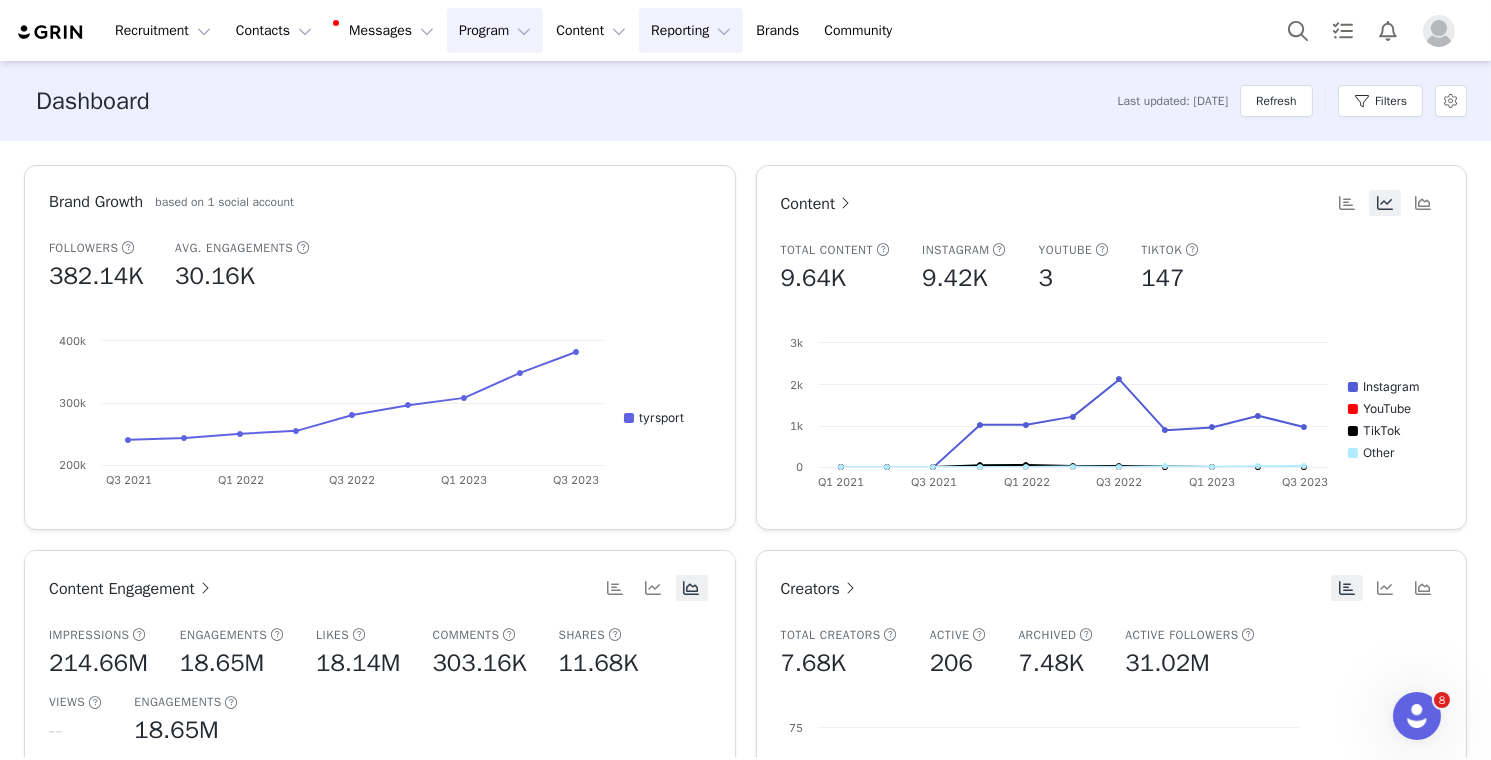 click on "Program Program" at bounding box center [495, 30] 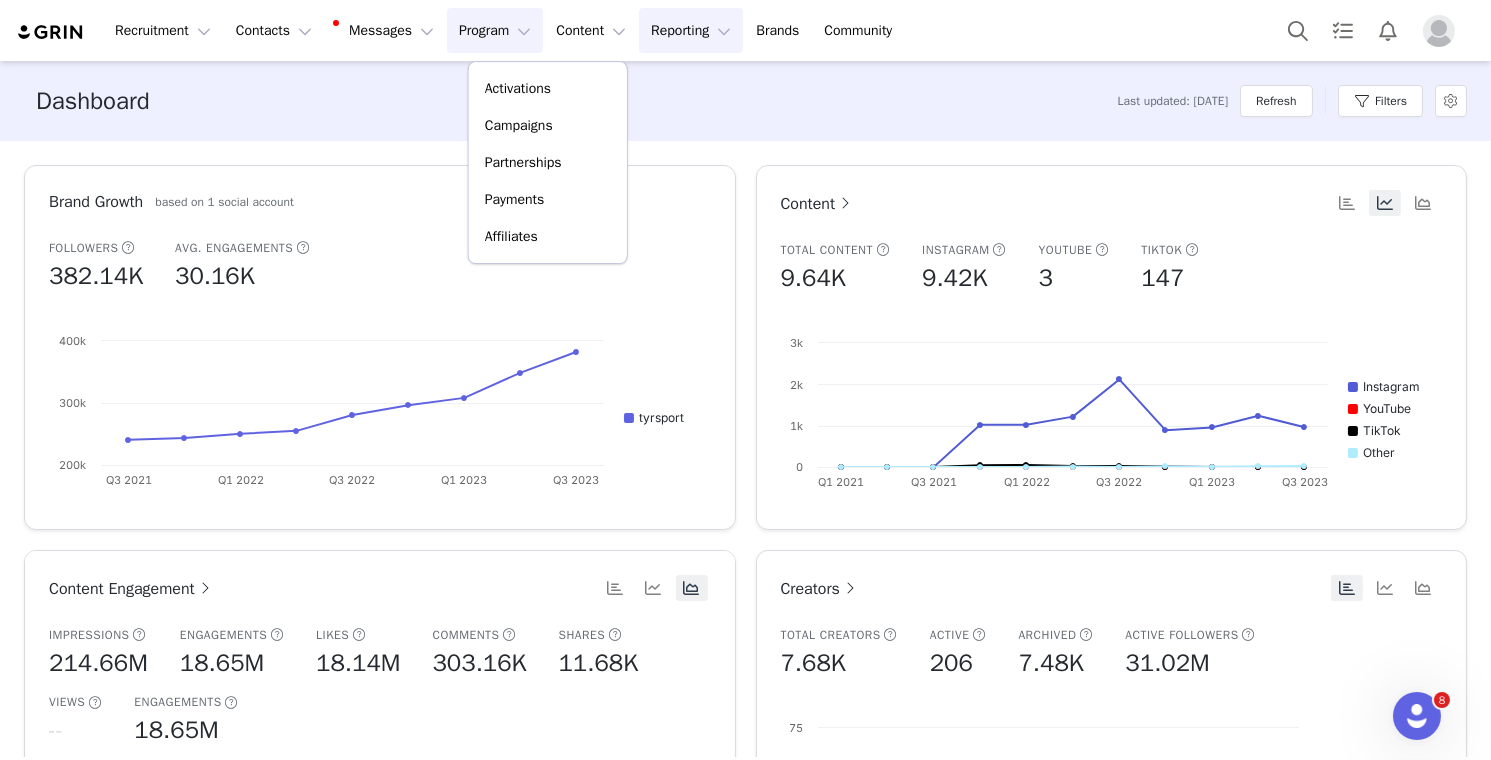 click on "Reporting Reporting" at bounding box center [691, 30] 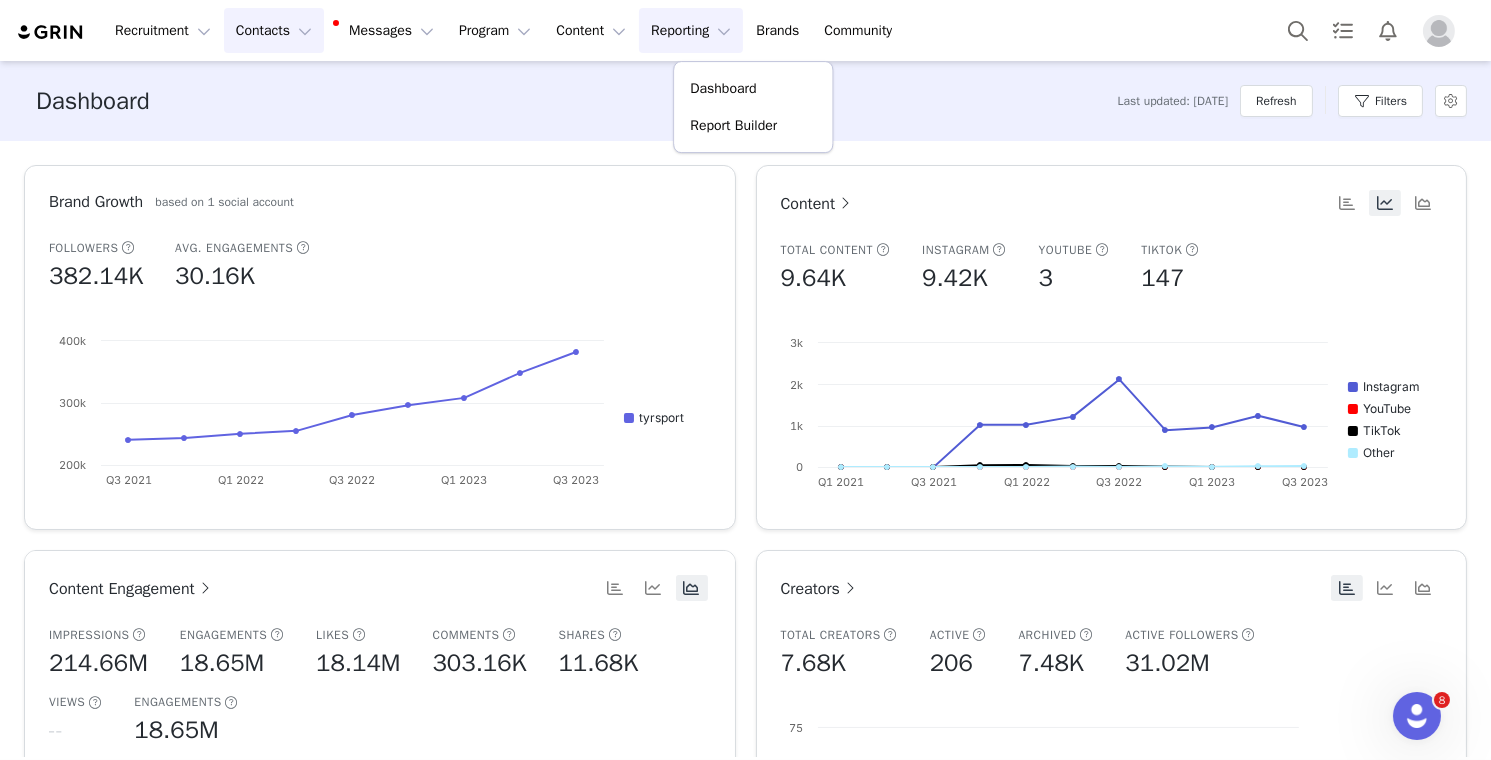 click on "Contacts Contacts" at bounding box center (274, 30) 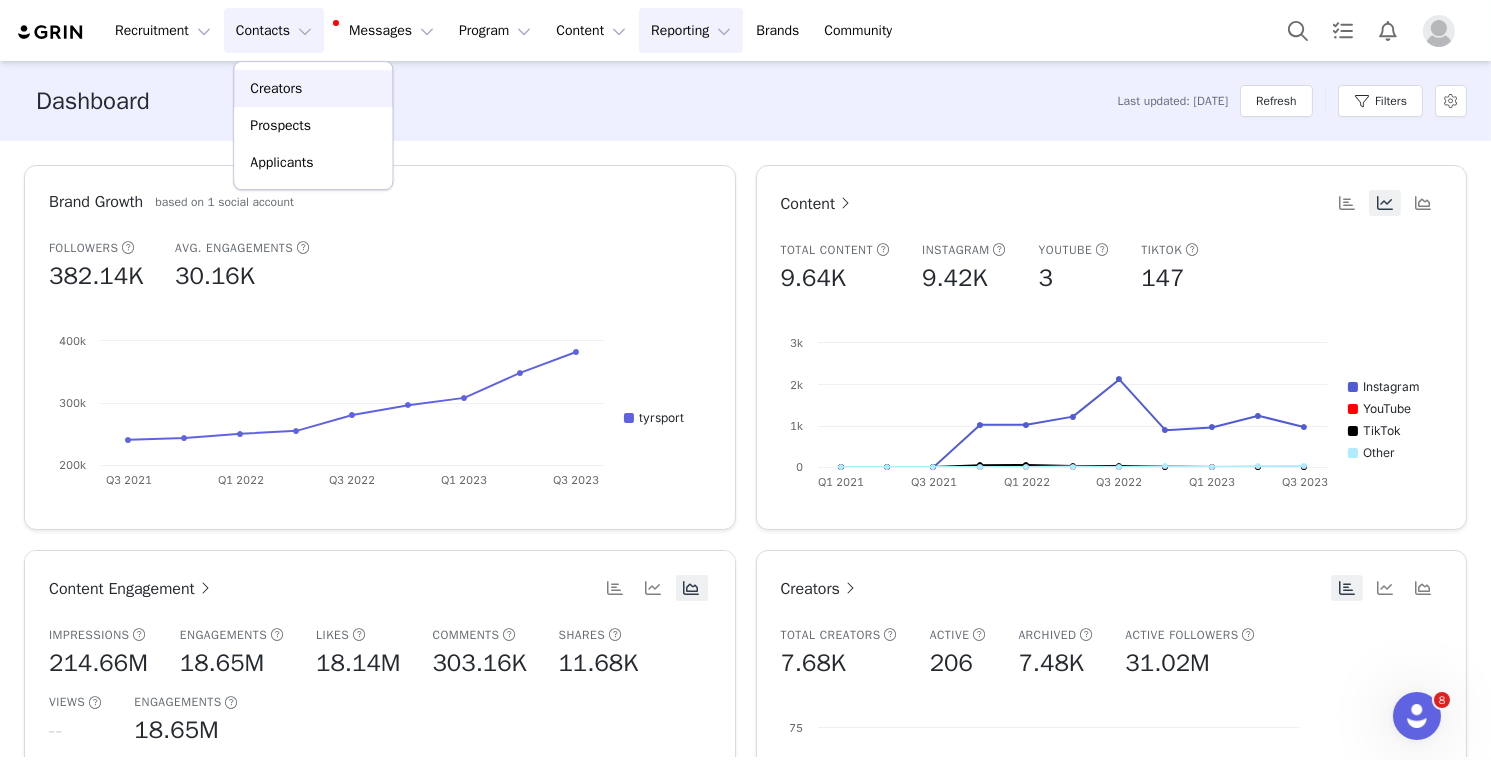 click on "Creators" at bounding box center (313, 88) 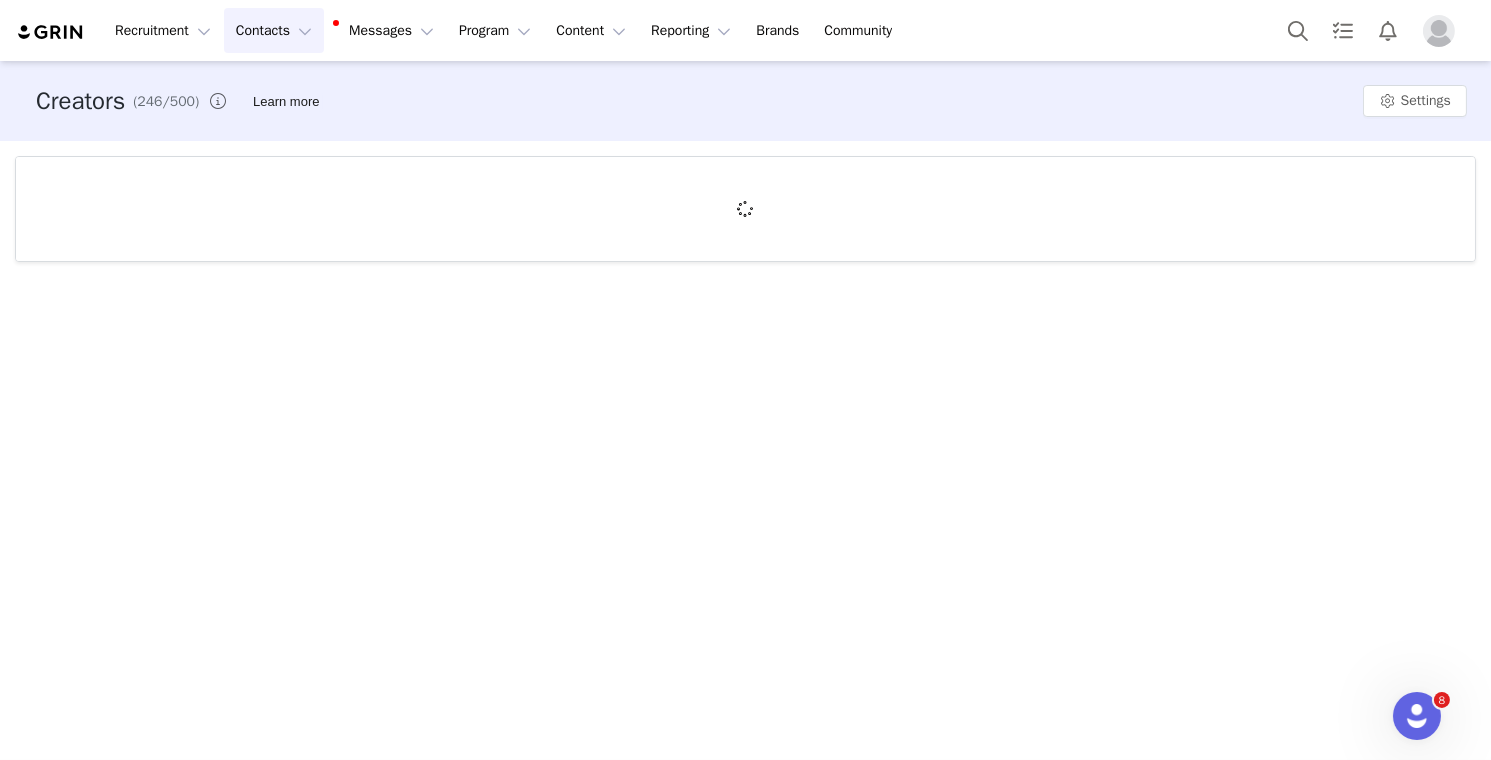 click on "Contacts Contacts" at bounding box center (274, 30) 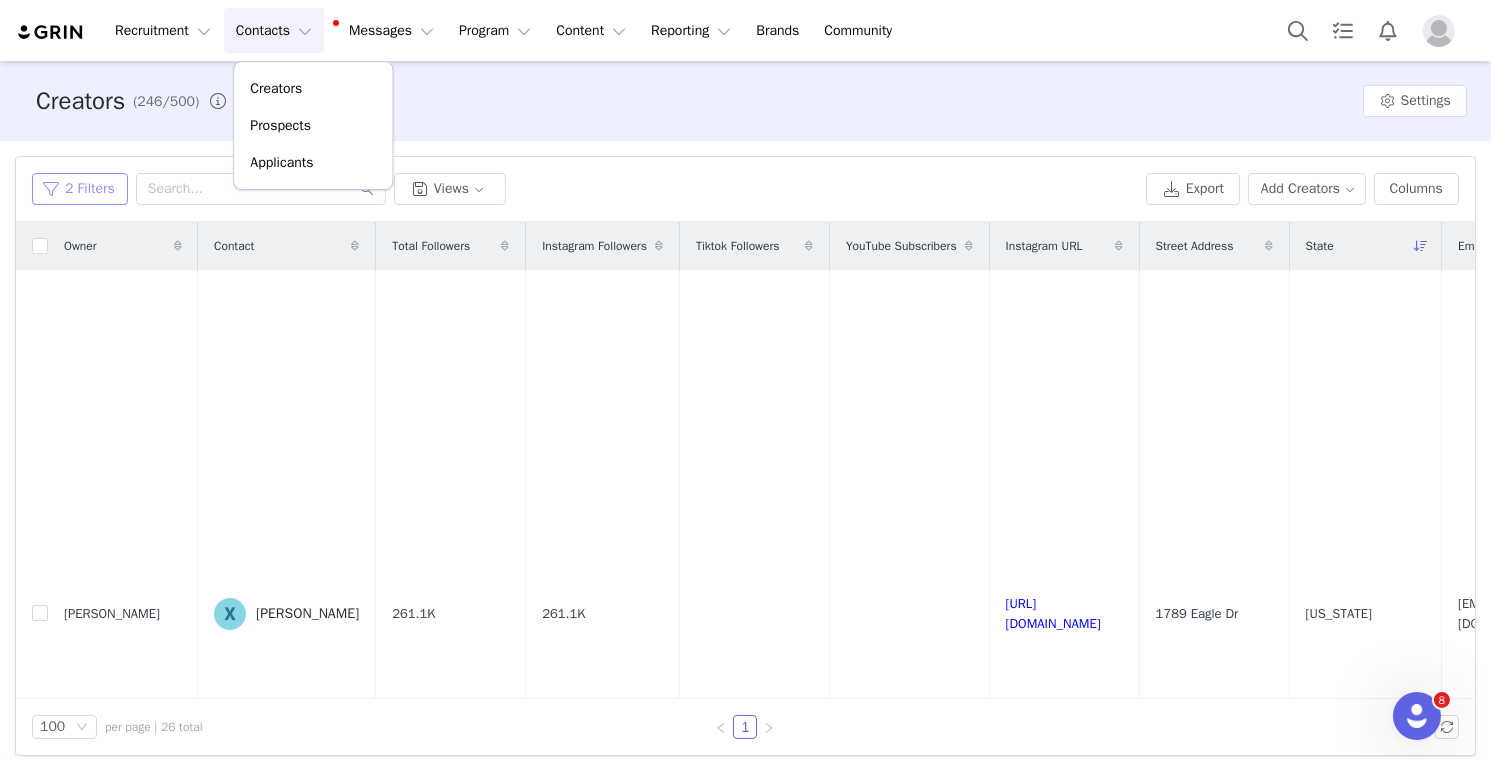 click on "2 Filters" at bounding box center [80, 189] 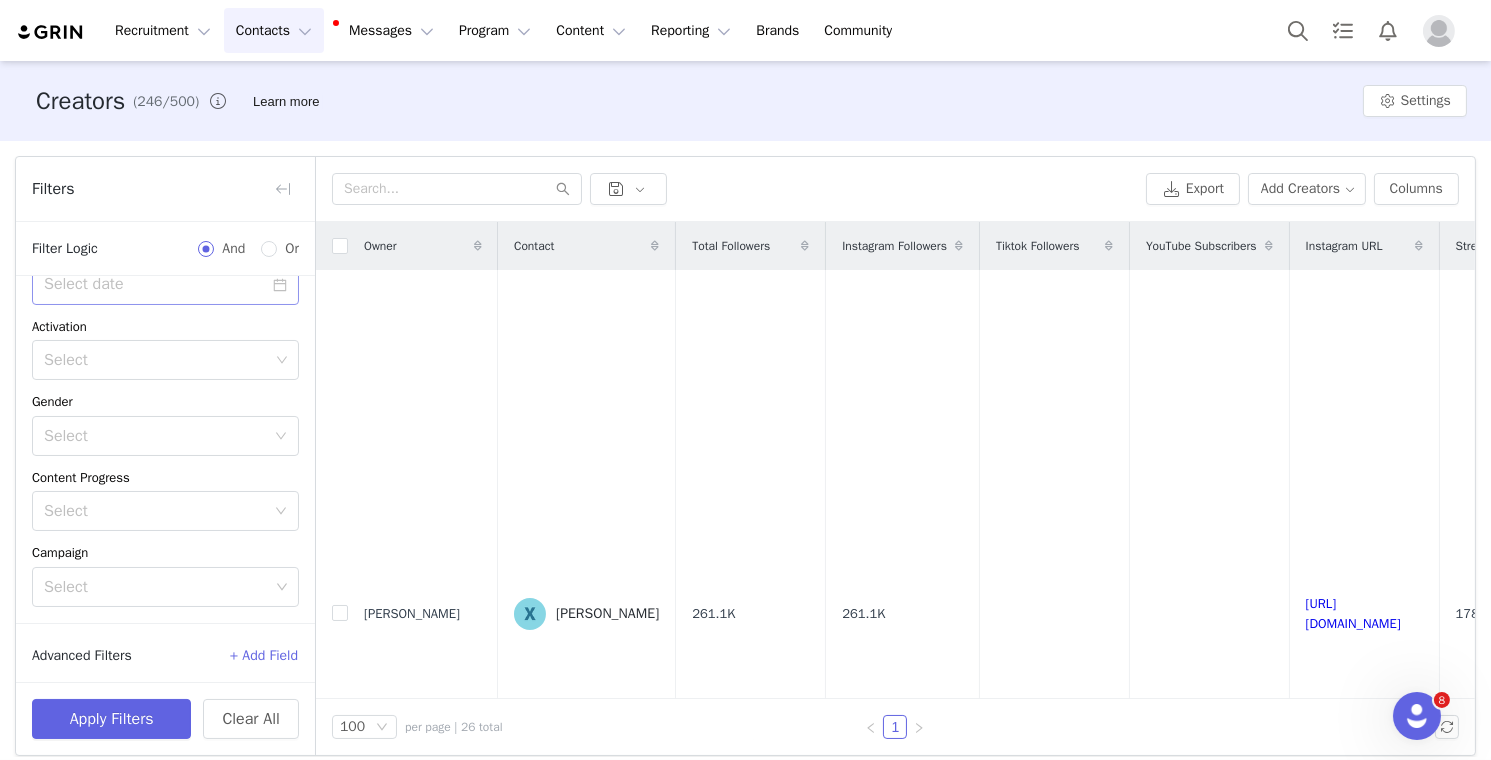 scroll, scrollTop: 562, scrollLeft: 0, axis: vertical 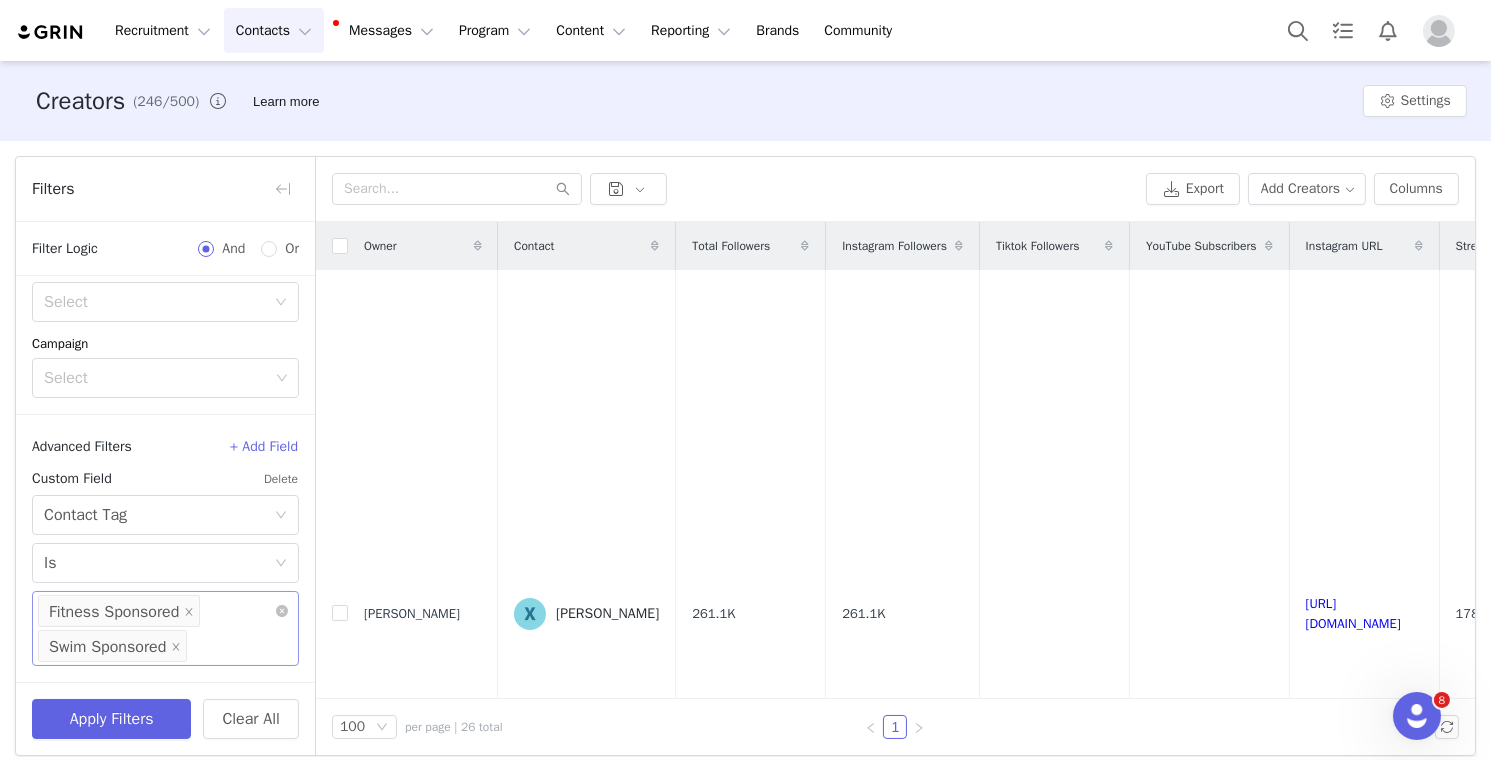 click on "Select Fitness Sponsored Swim Sponsored" at bounding box center [165, 628] 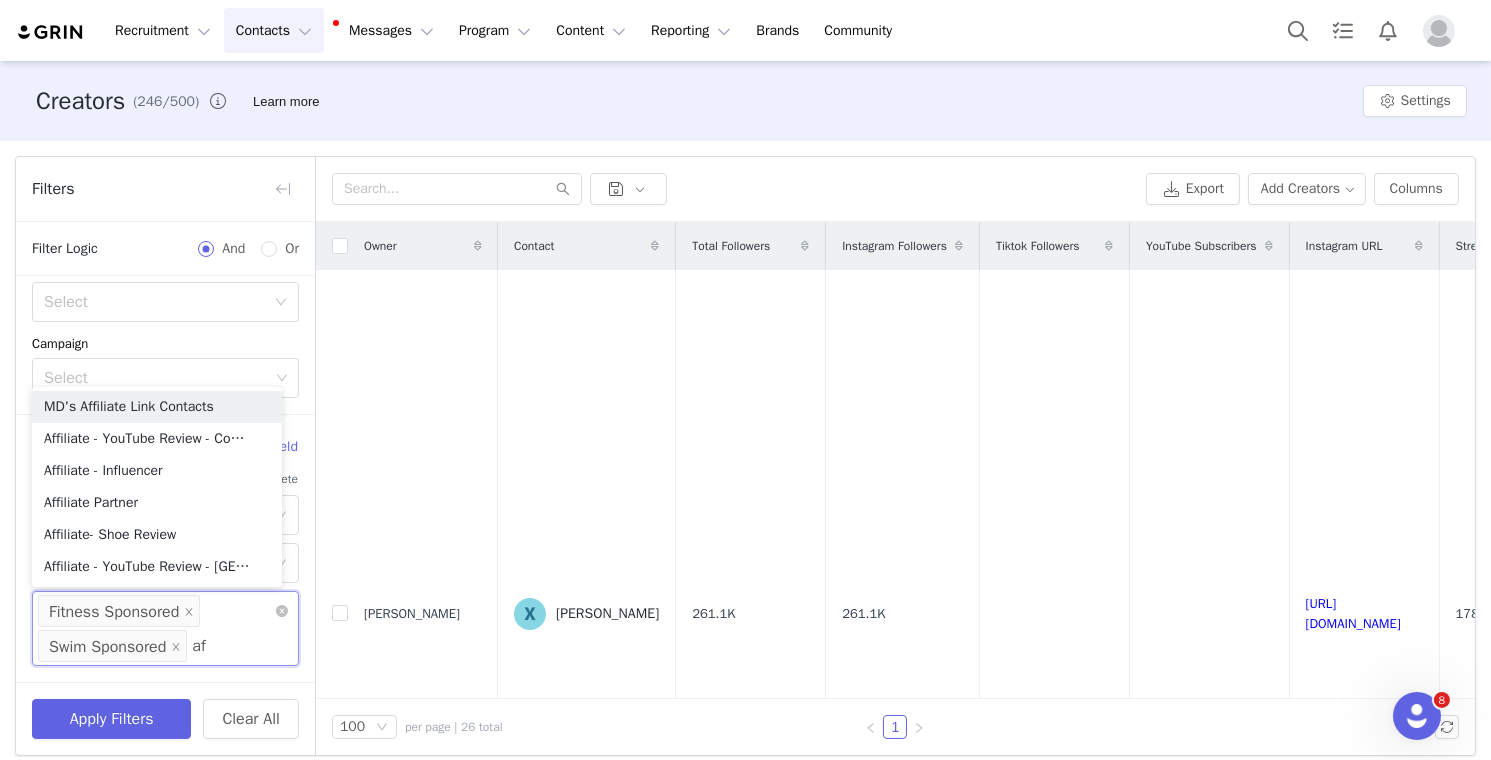 type on "aff" 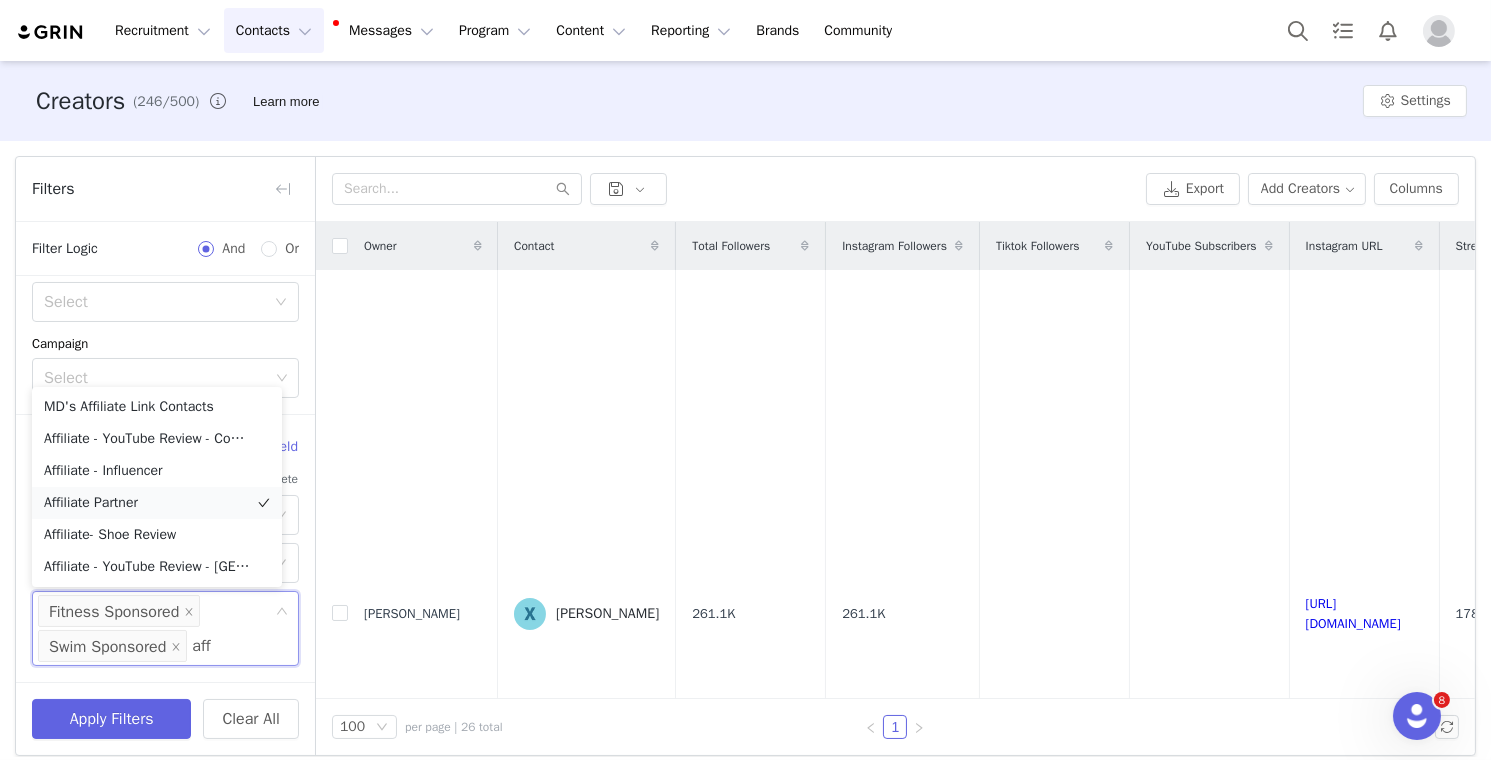 click on "Affiliate Partner" at bounding box center [157, 503] 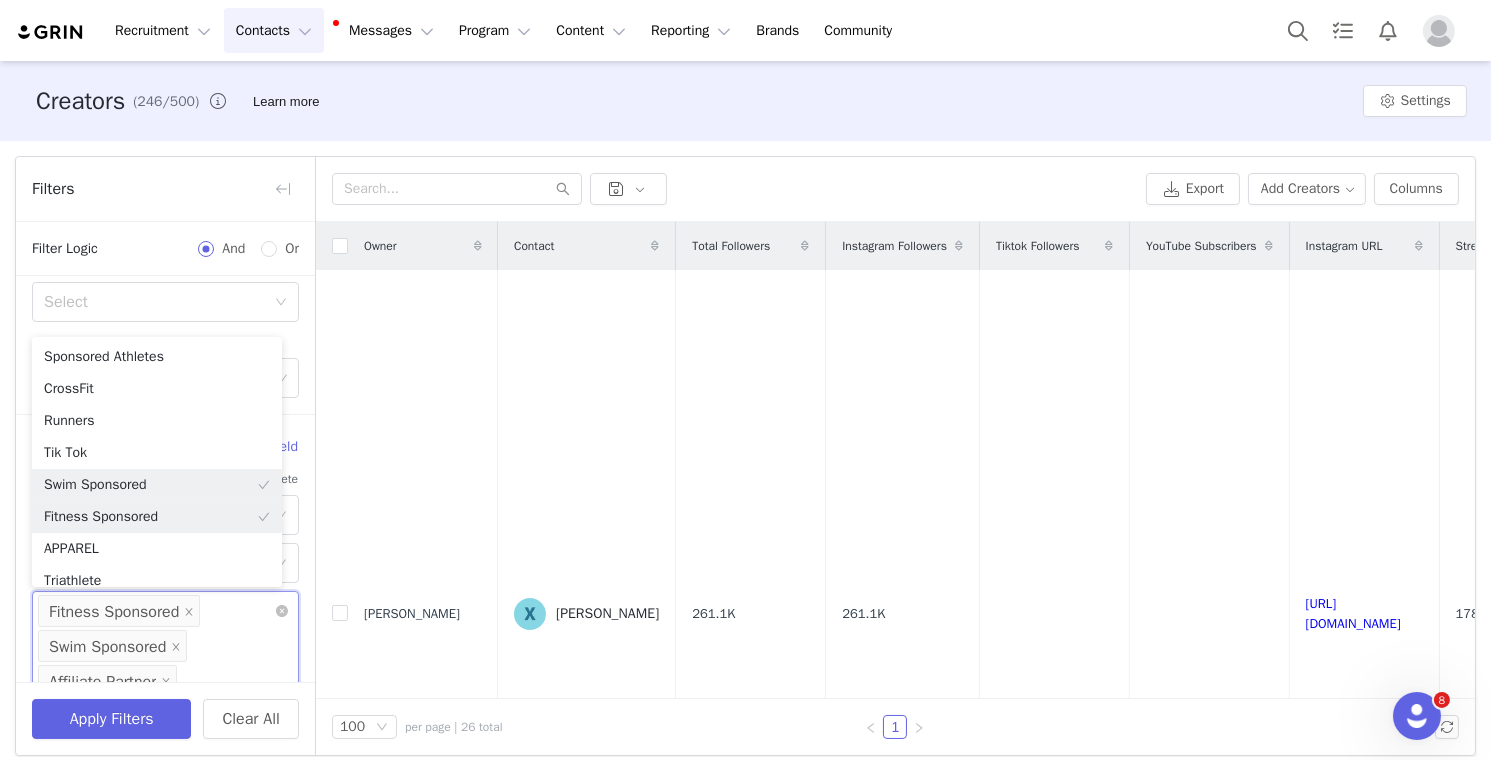 scroll, scrollTop: 8, scrollLeft: 0, axis: vertical 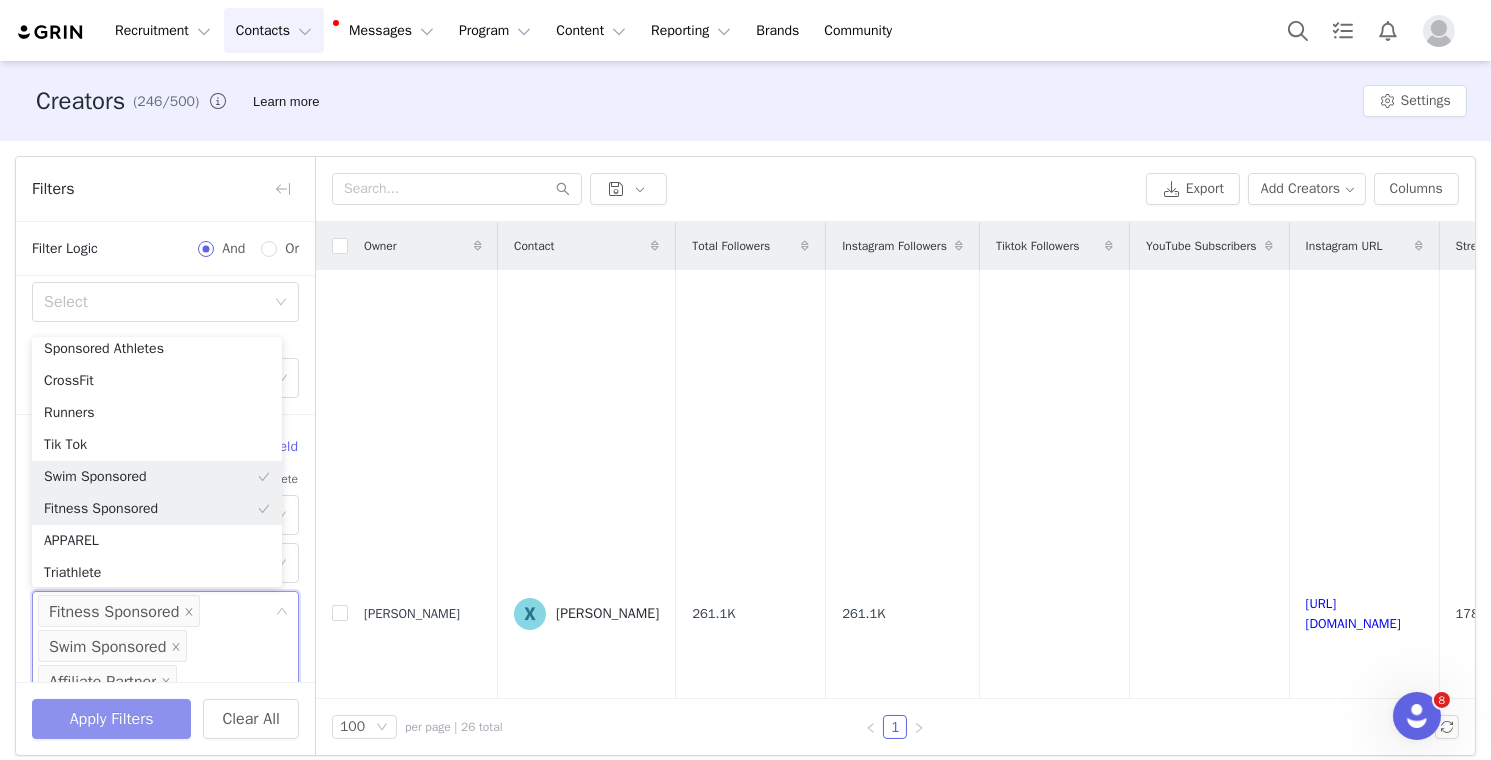 click on "Apply Filters" at bounding box center (111, 719) 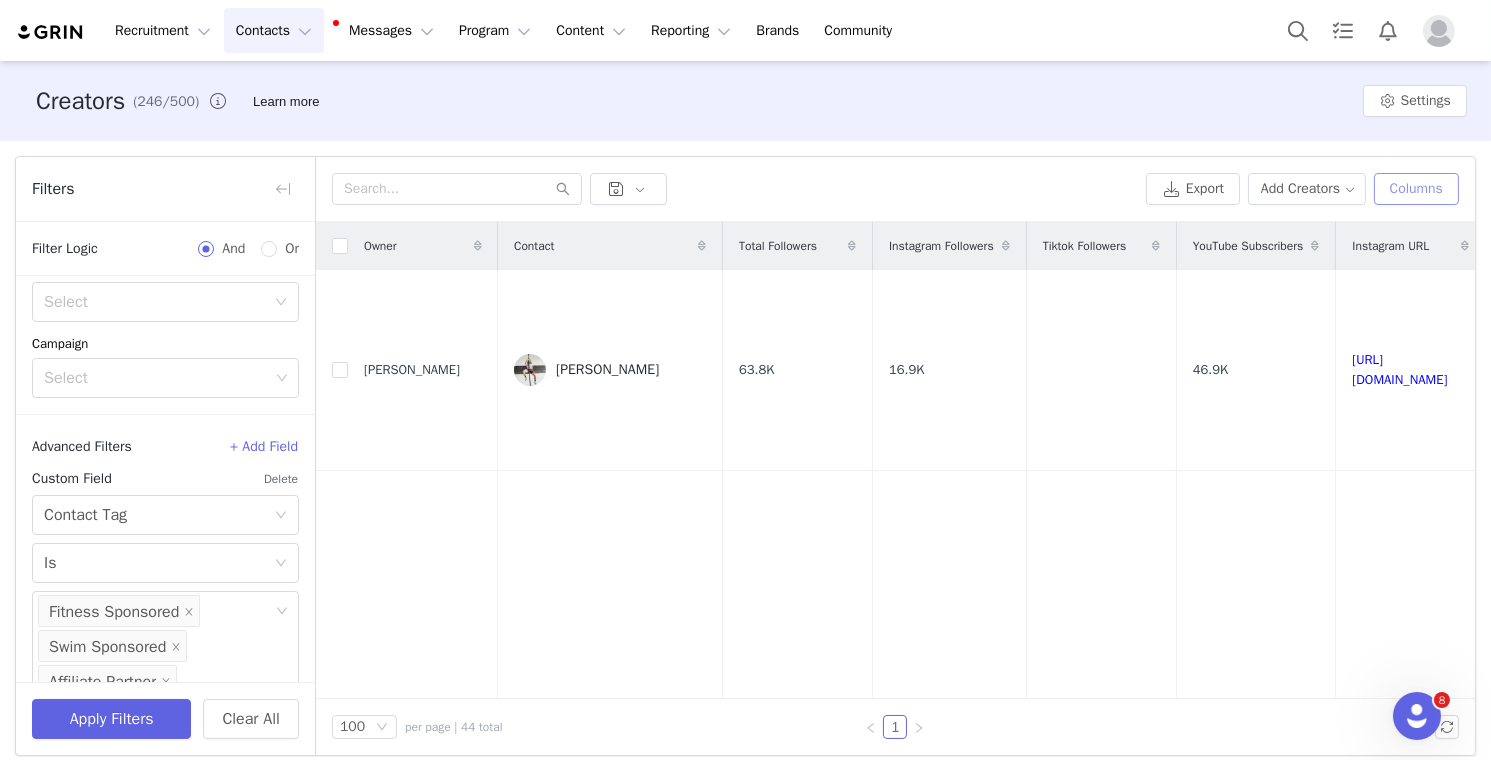 click on "Columns" at bounding box center (1416, 189) 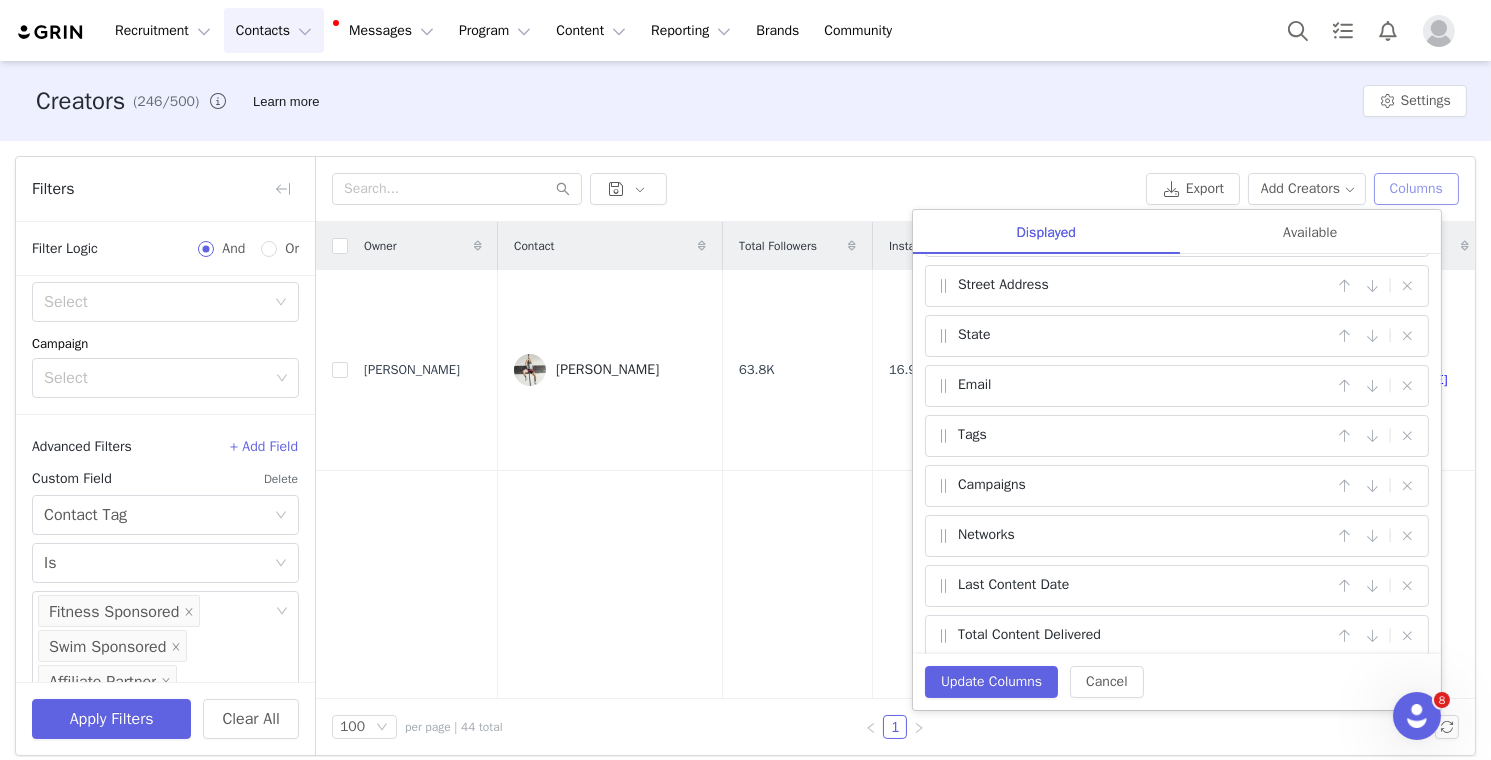 scroll, scrollTop: 418, scrollLeft: 0, axis: vertical 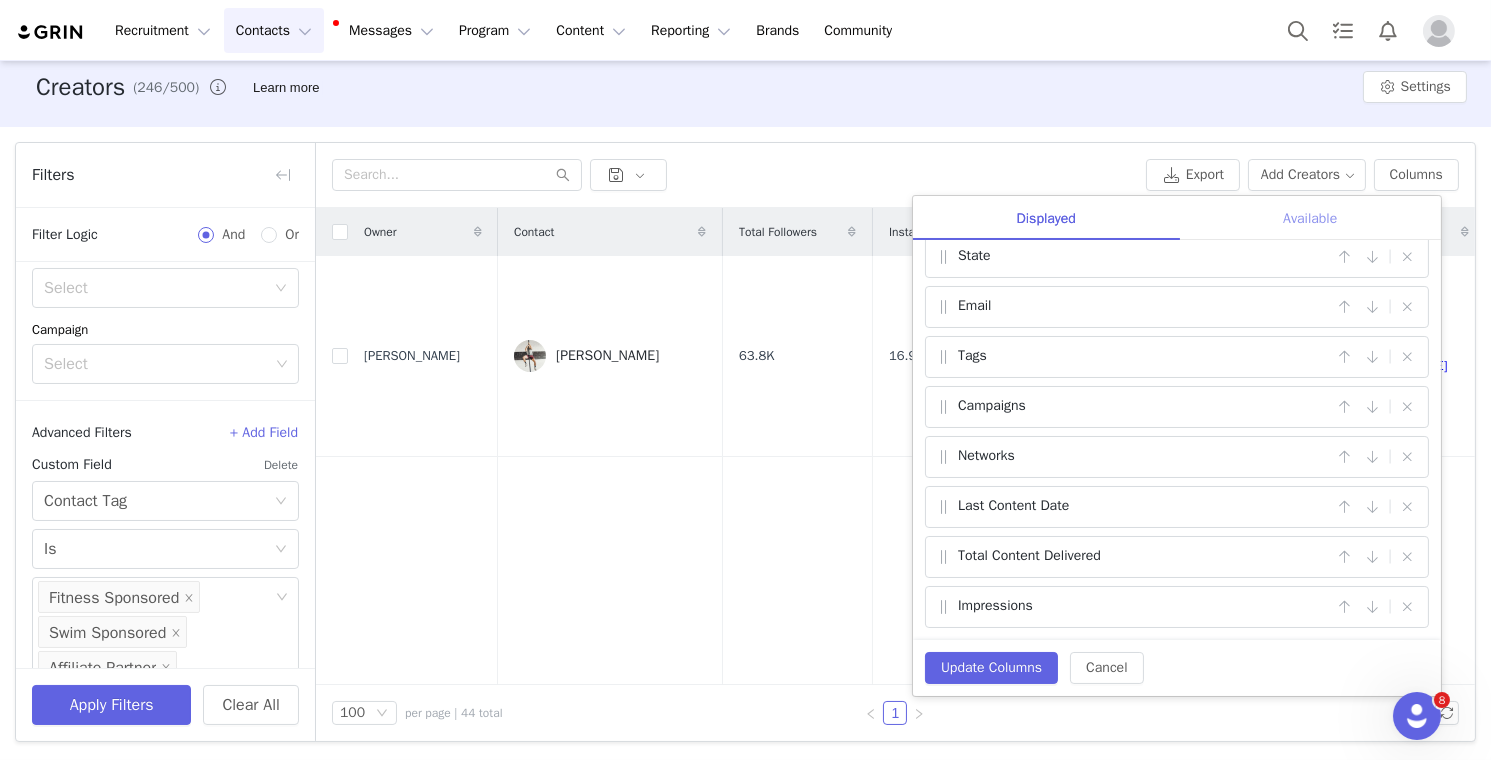 click on "Available" at bounding box center [1310, 218] 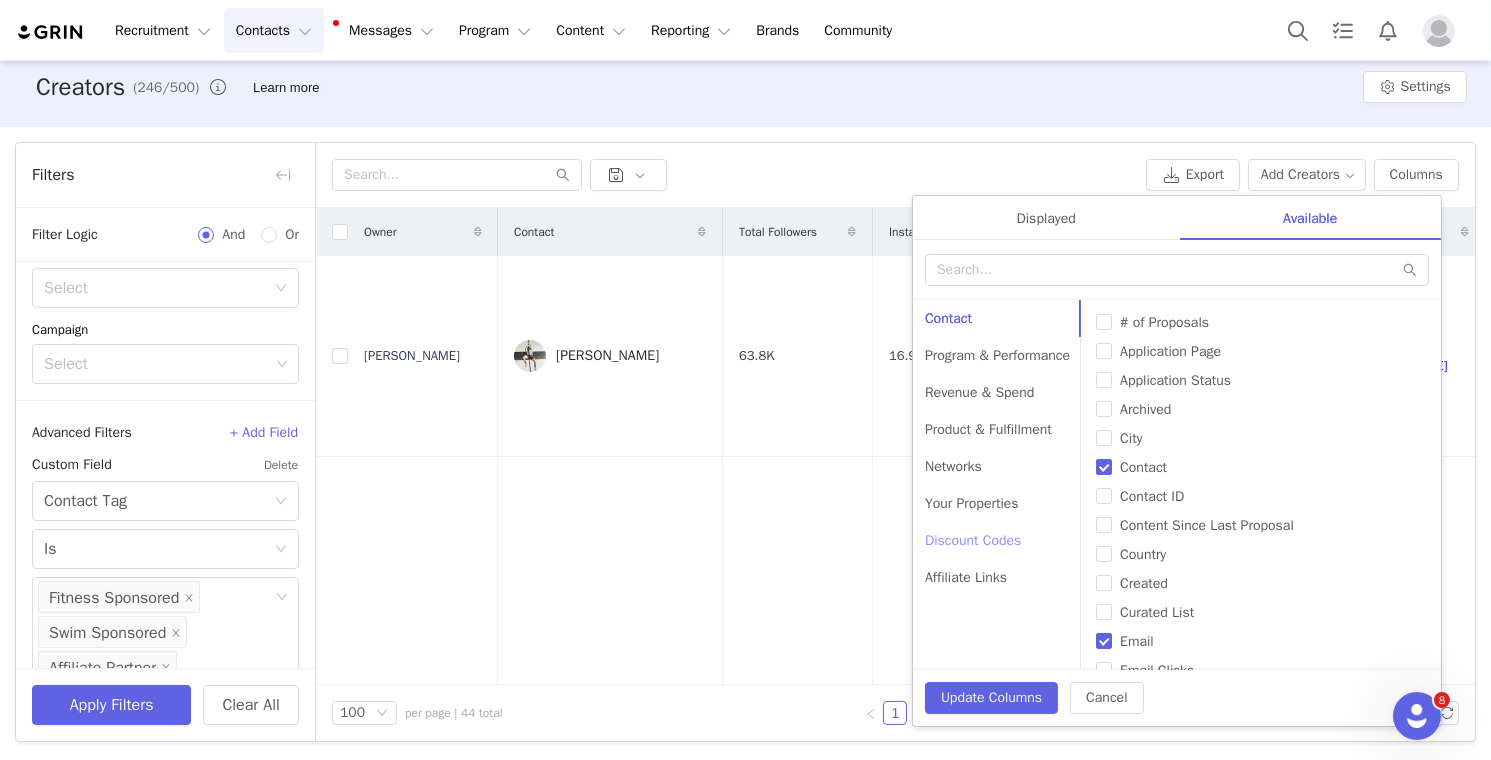 click on "Discount Codes" at bounding box center (997, 540) 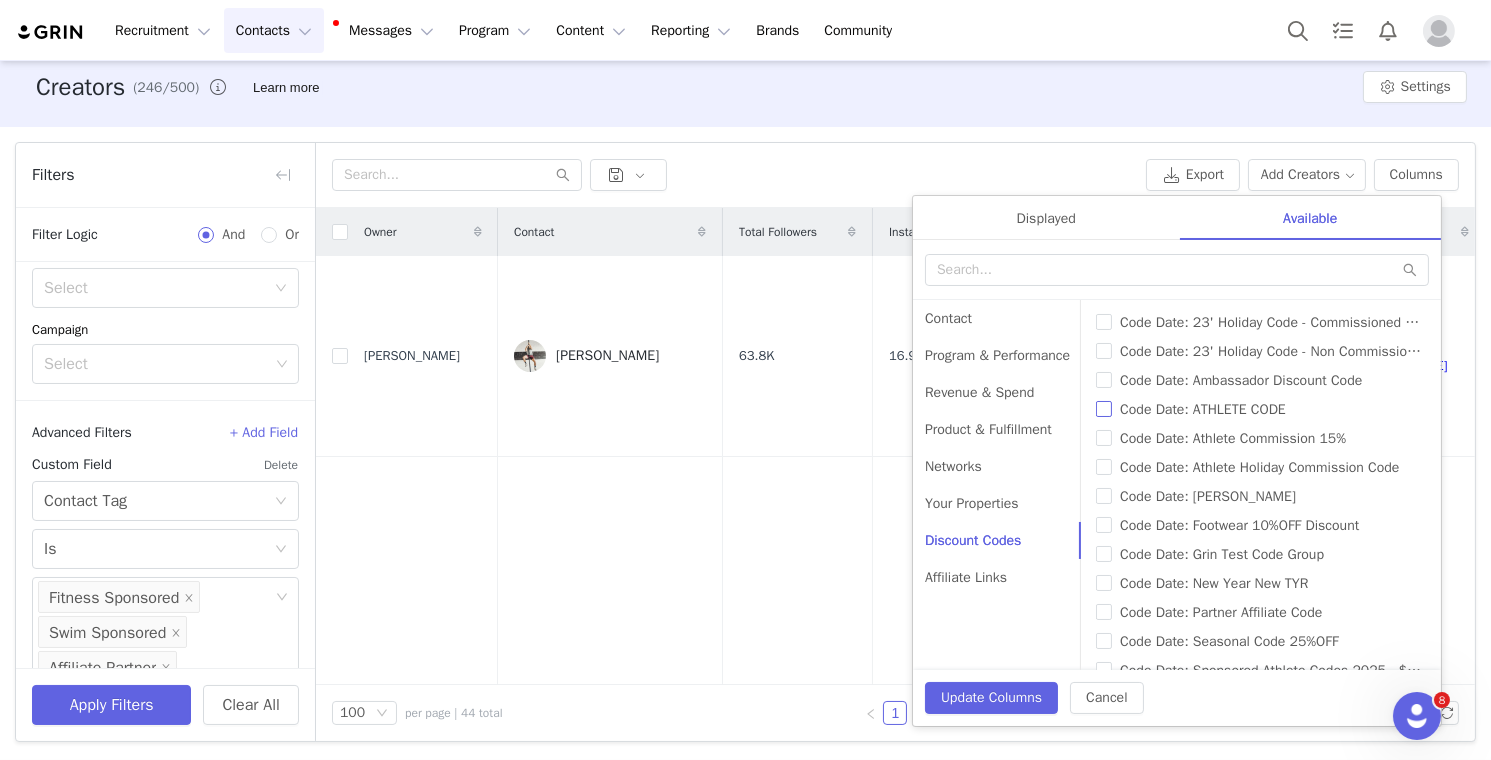click on "Code Date: ATHLETE CODE" at bounding box center [1104, 409] 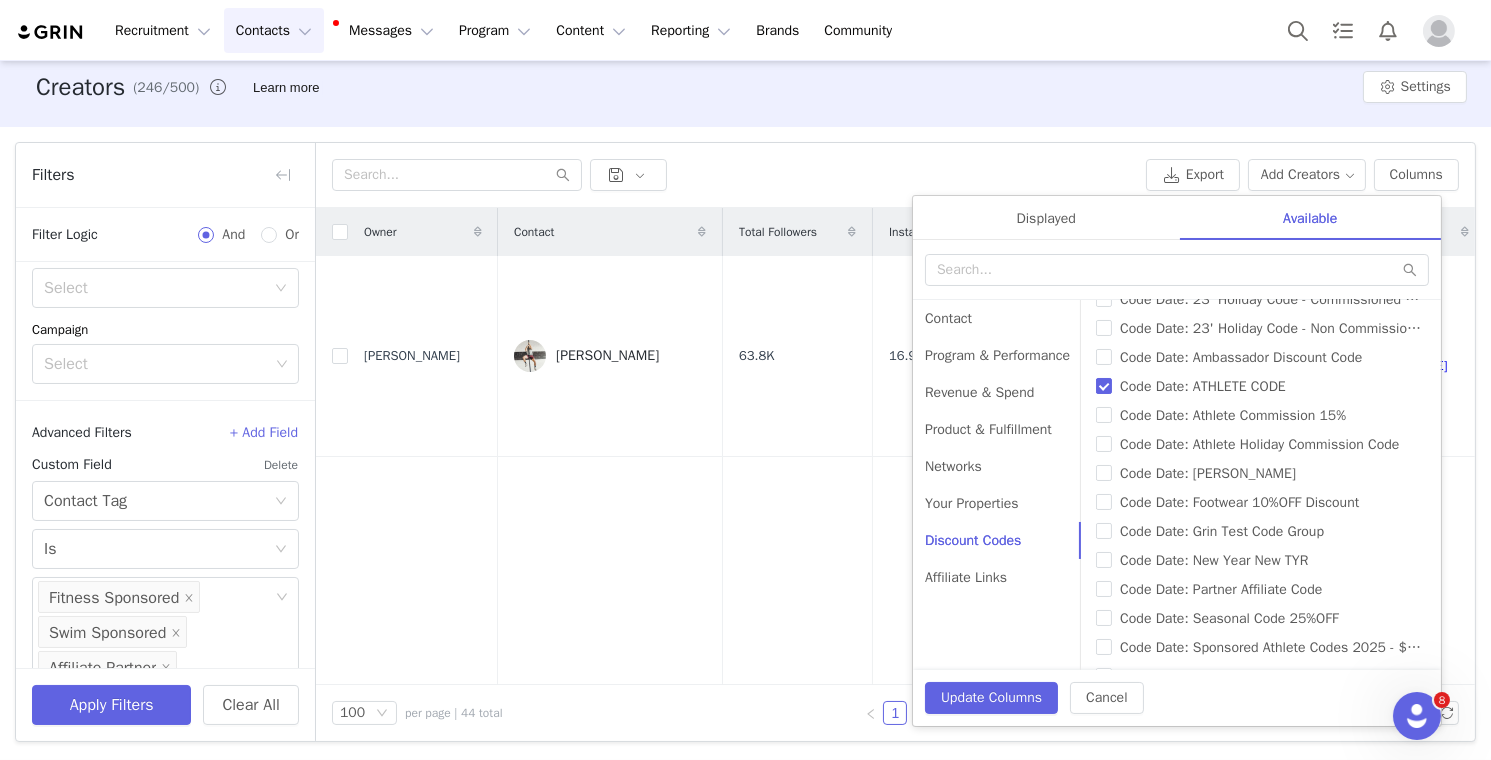 scroll, scrollTop: 0, scrollLeft: 0, axis: both 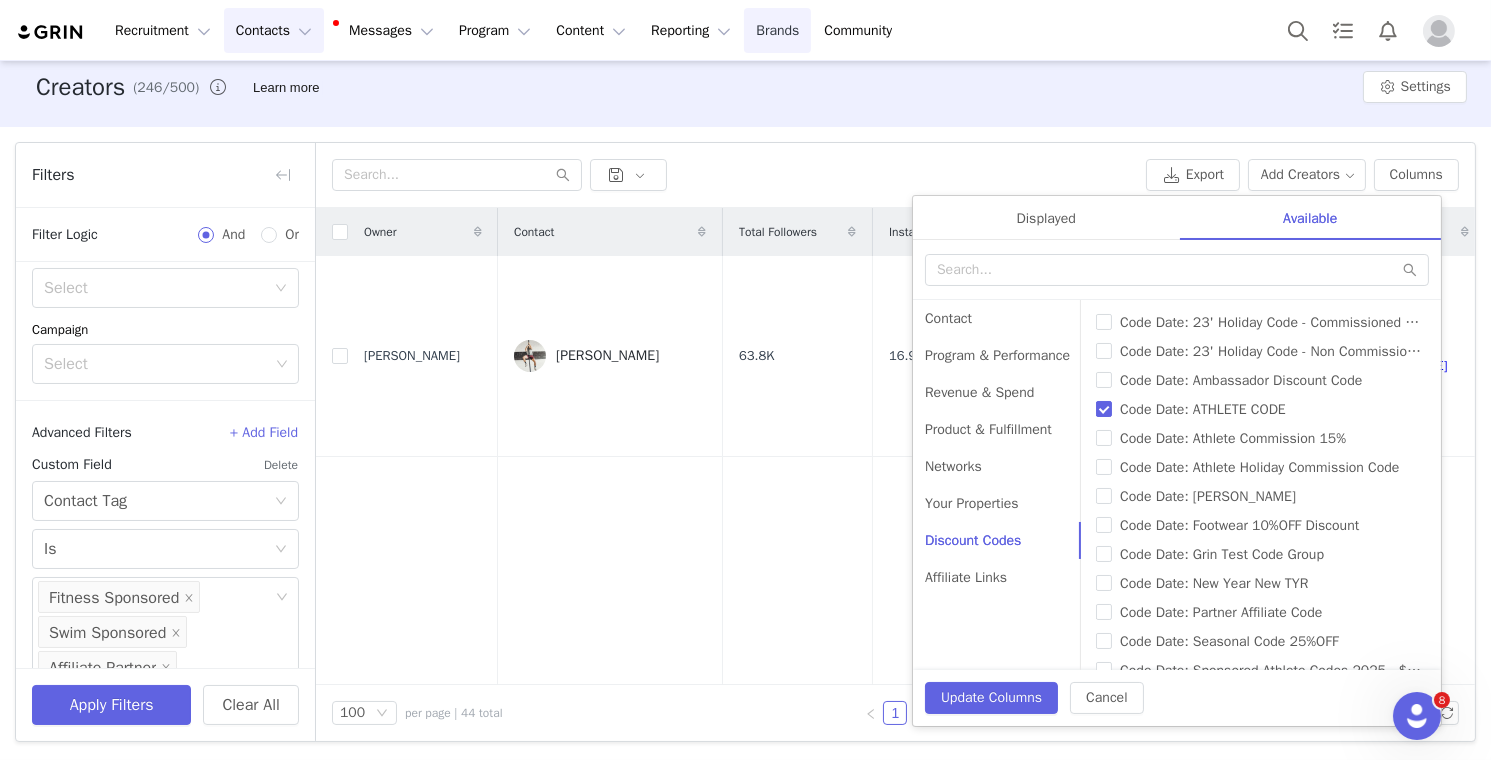 click on "Brands Brands" at bounding box center [777, 30] 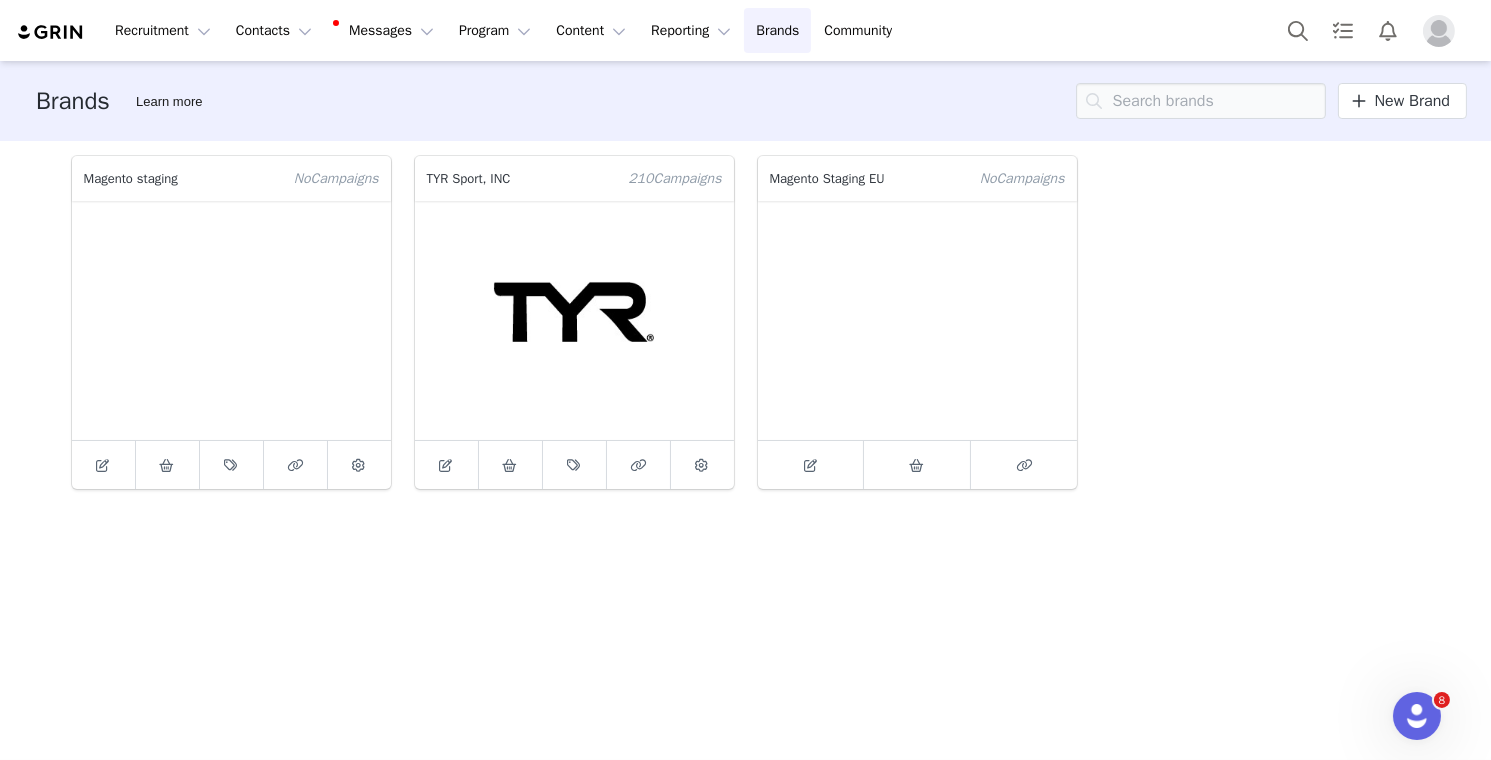 scroll, scrollTop: 0, scrollLeft: 0, axis: both 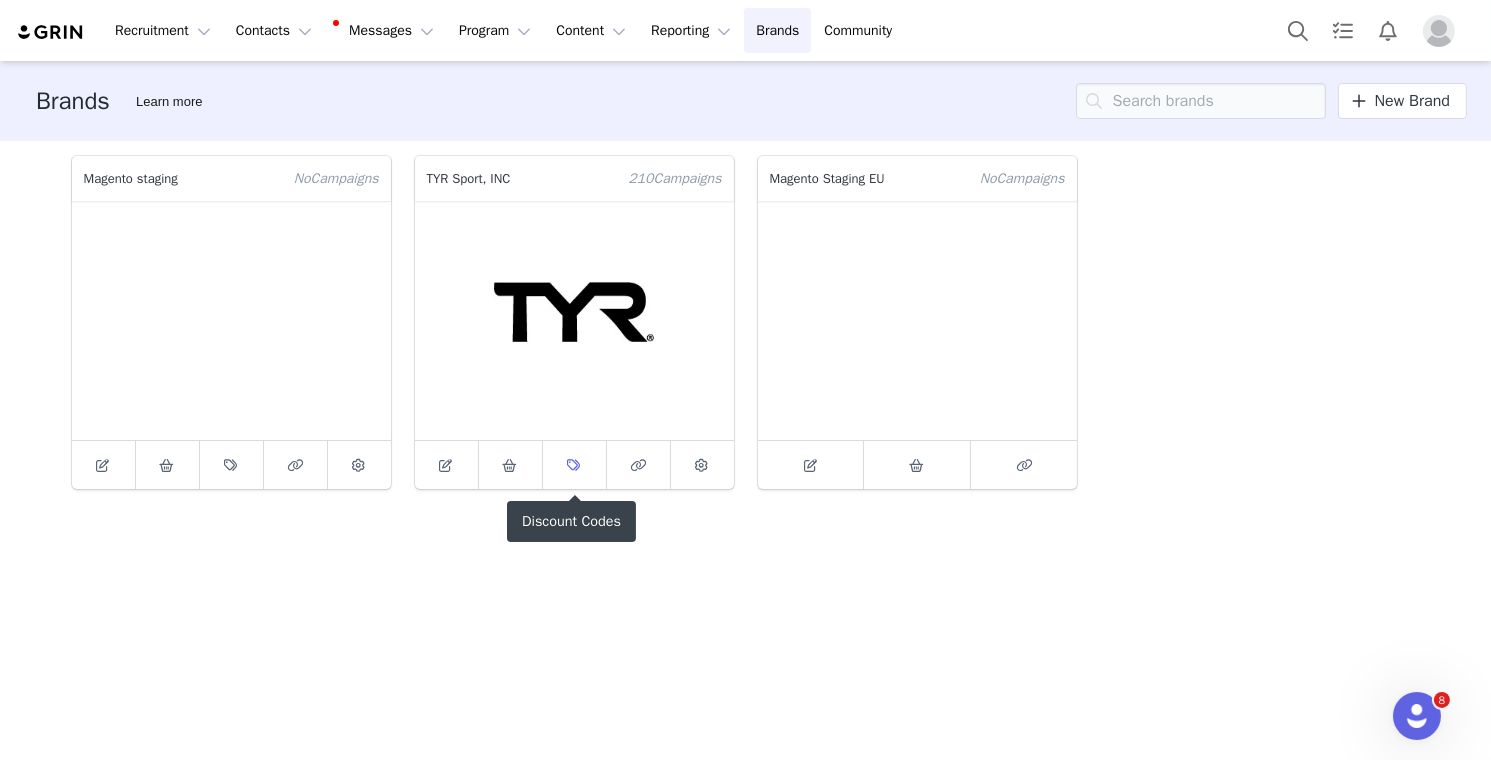 click at bounding box center (575, 465) 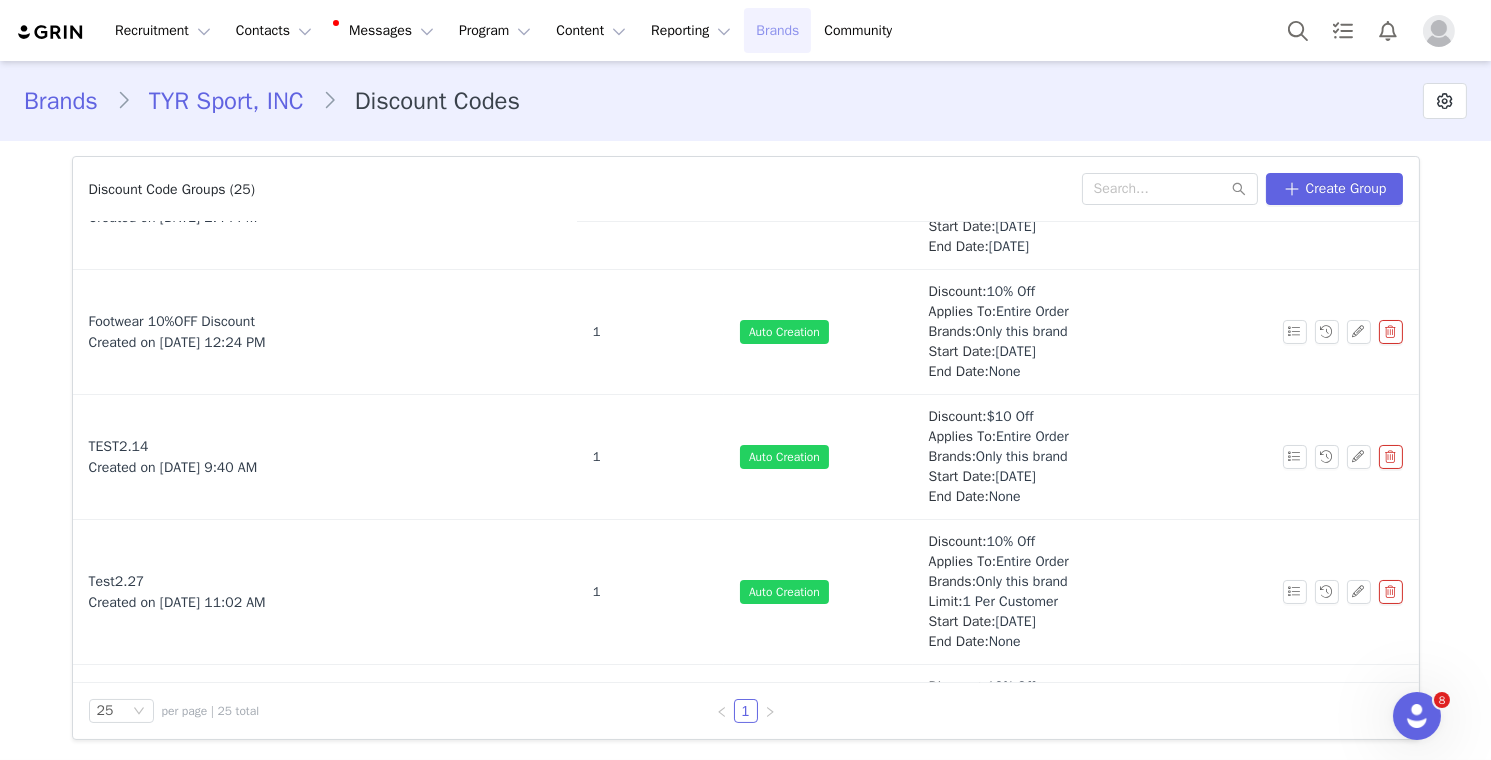 scroll, scrollTop: 2750, scrollLeft: 0, axis: vertical 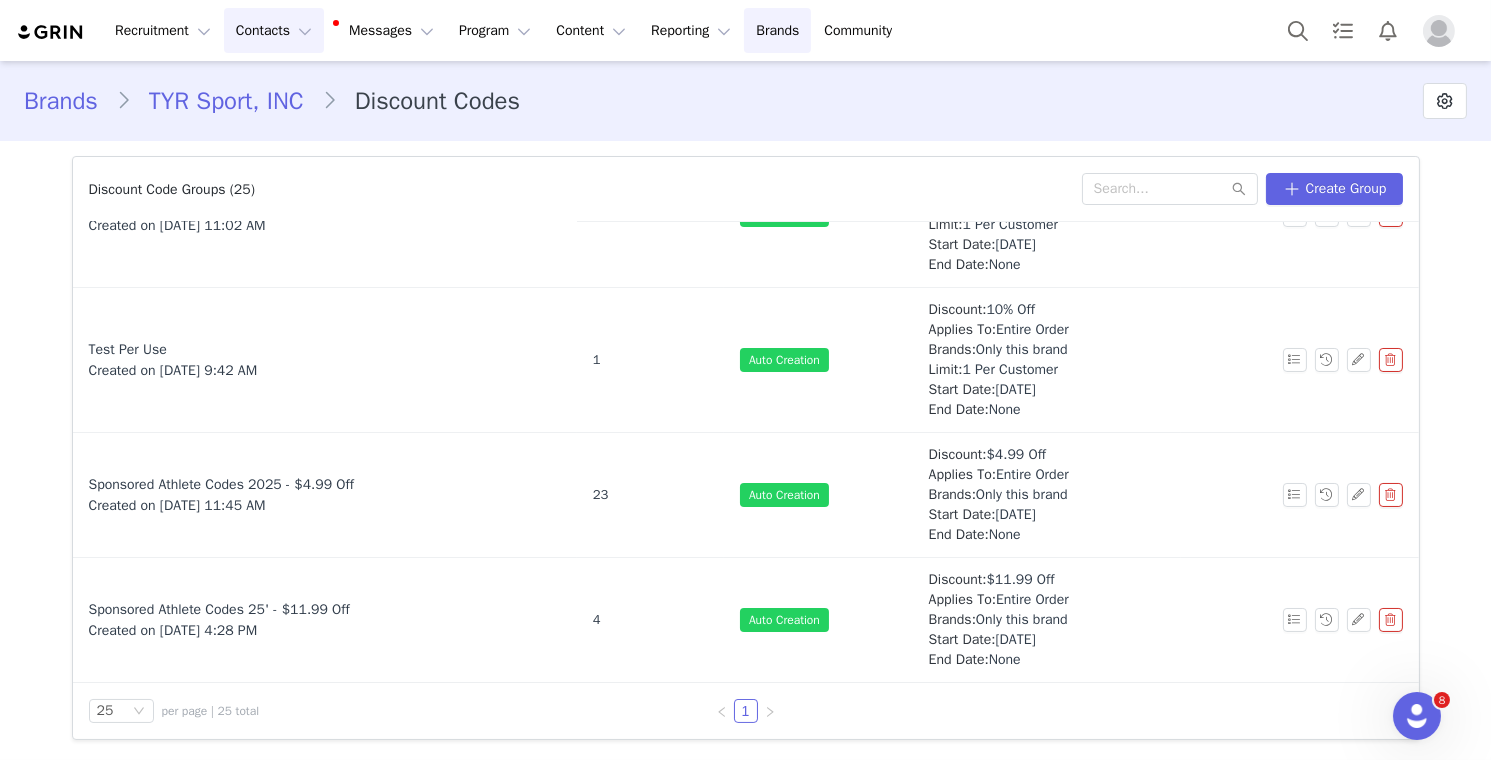click on "Contacts Contacts" at bounding box center (274, 30) 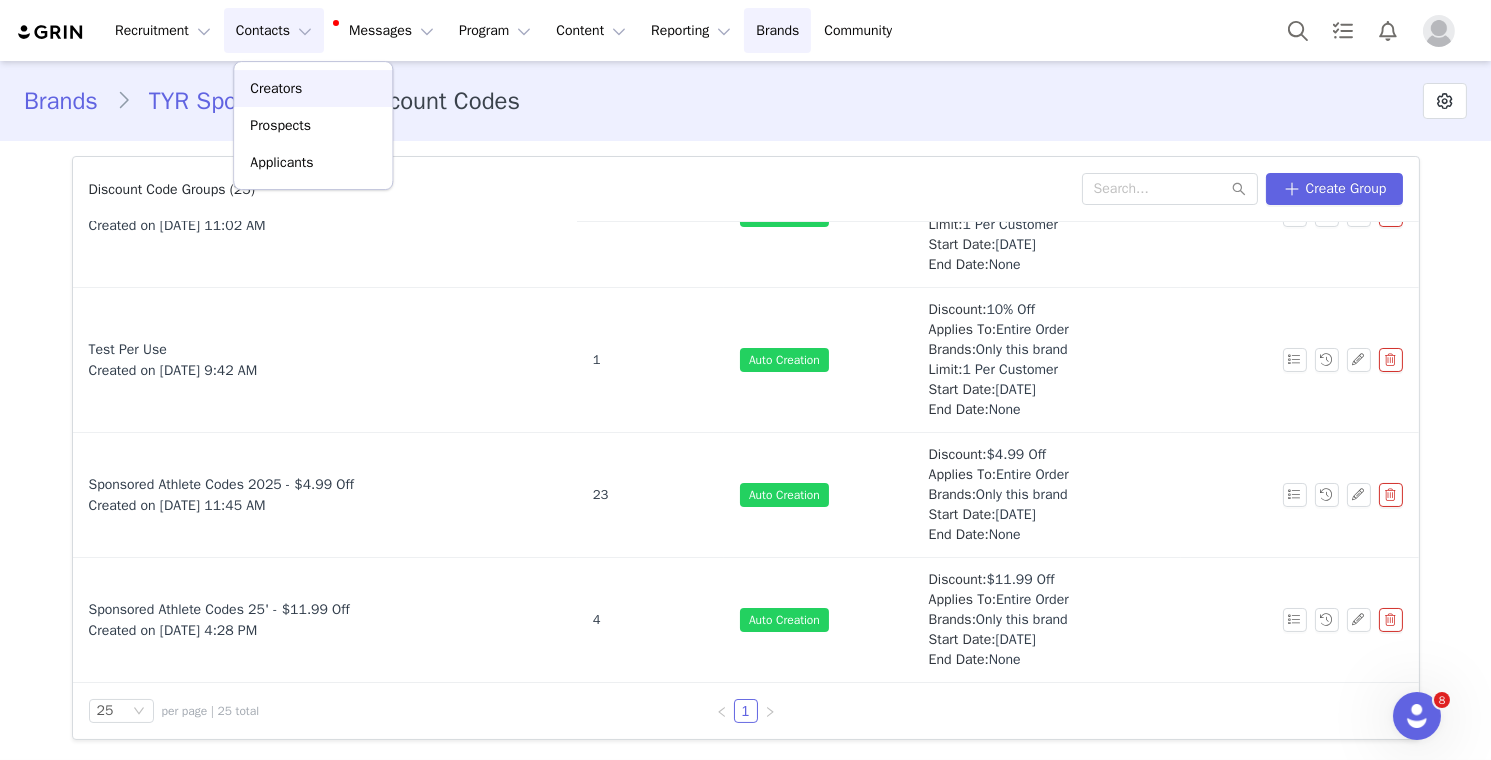 click on "Creators" at bounding box center (276, 88) 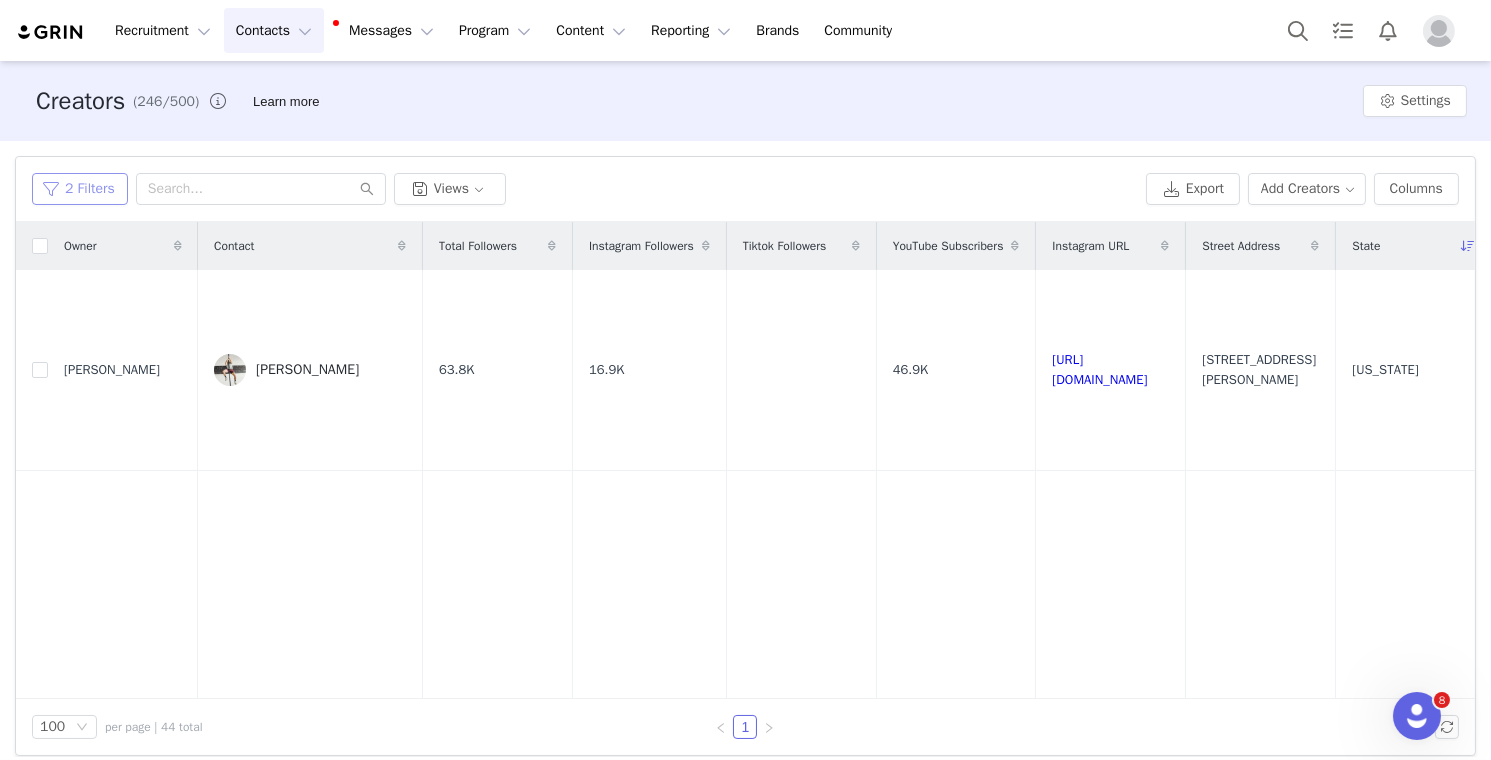 click on "2 Filters" at bounding box center (80, 189) 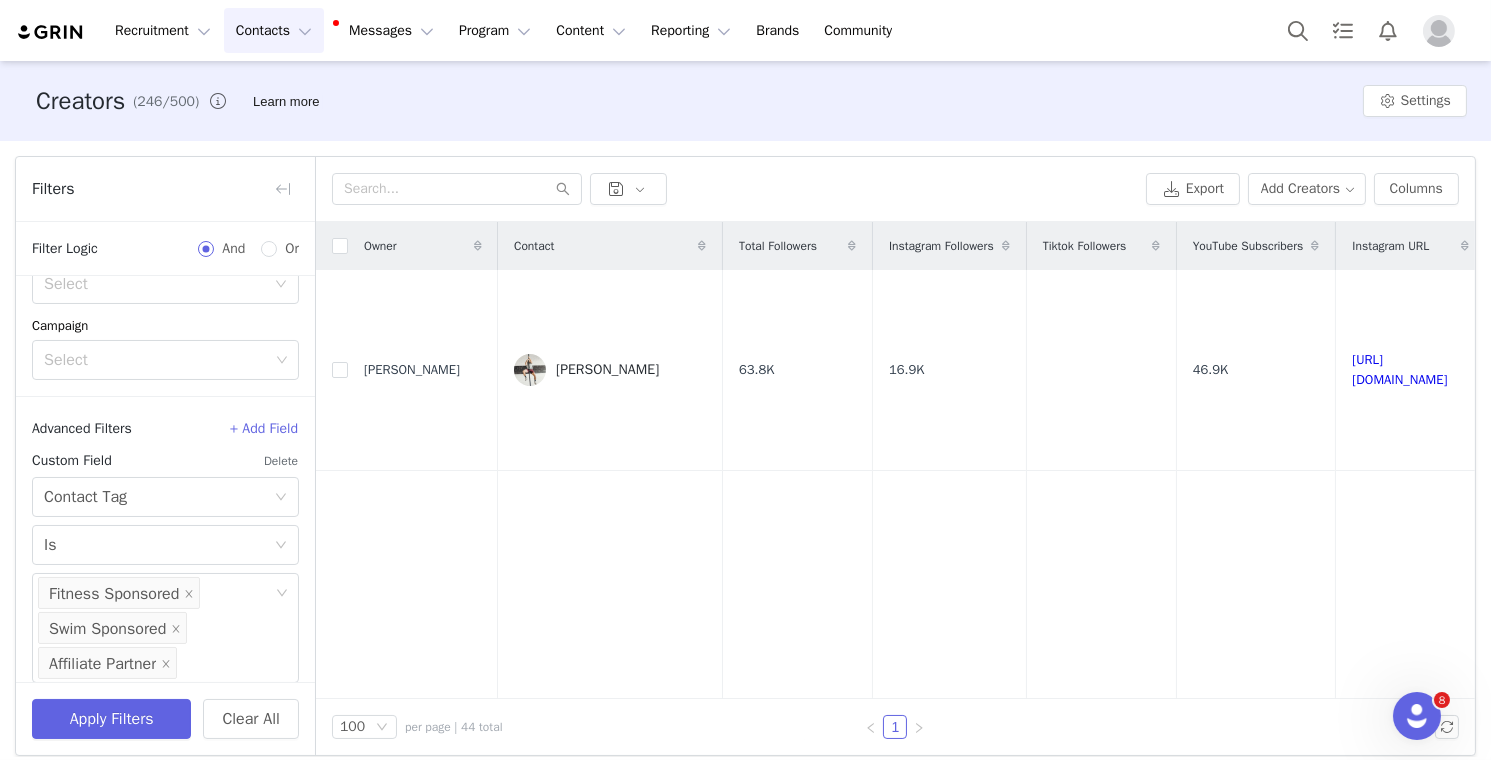 scroll, scrollTop: 597, scrollLeft: 0, axis: vertical 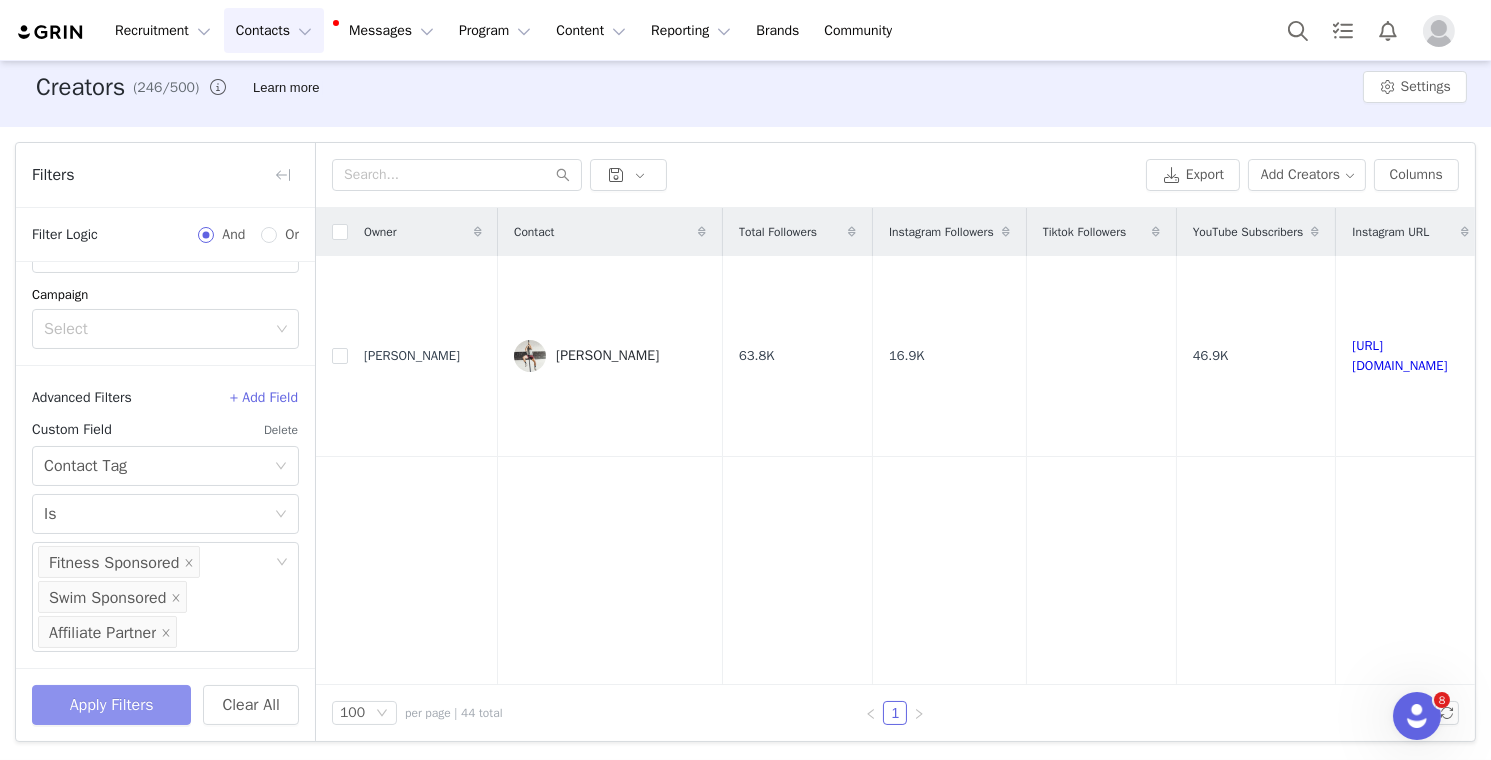 click on "Apply Filters" at bounding box center (111, 705) 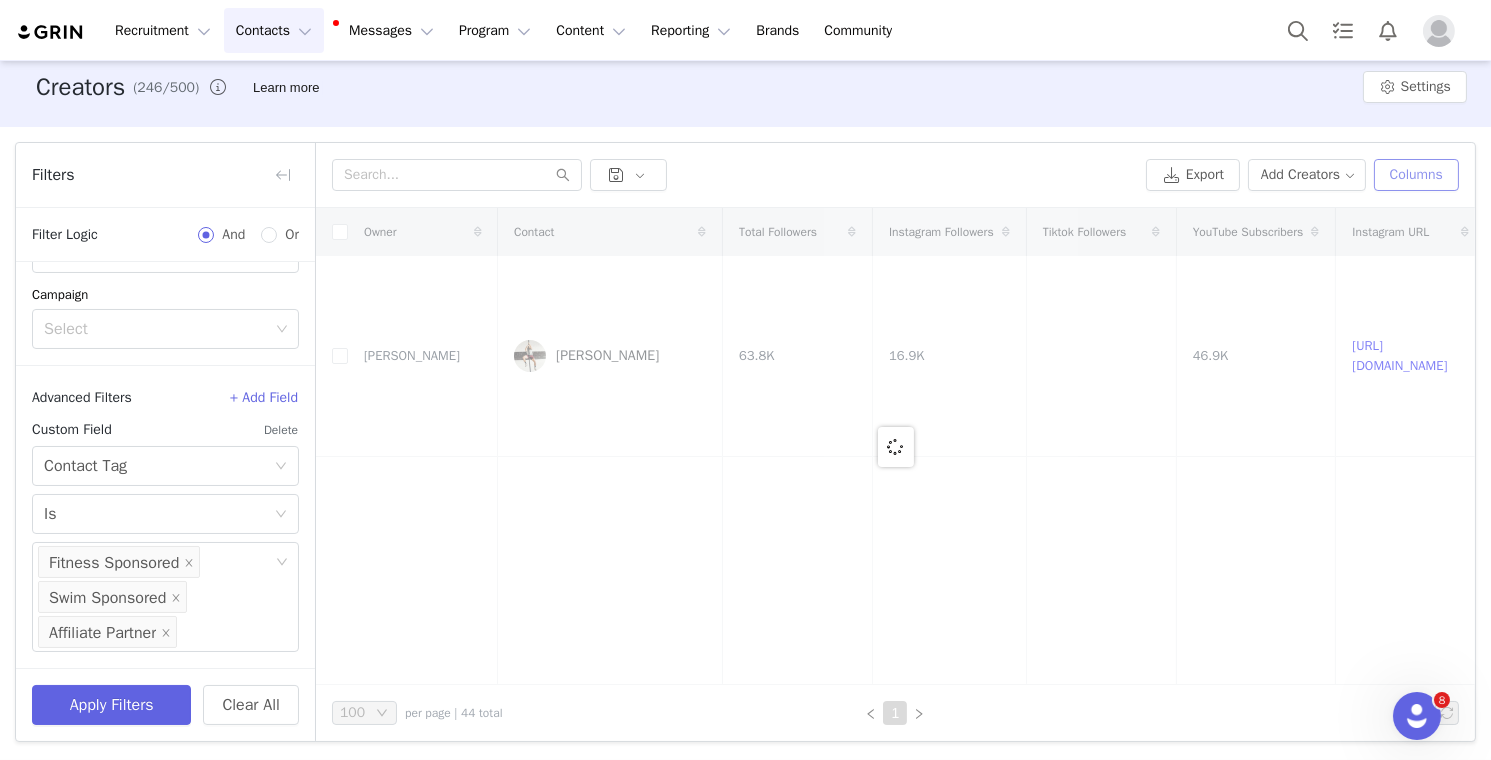 click on "Columns" at bounding box center (1416, 175) 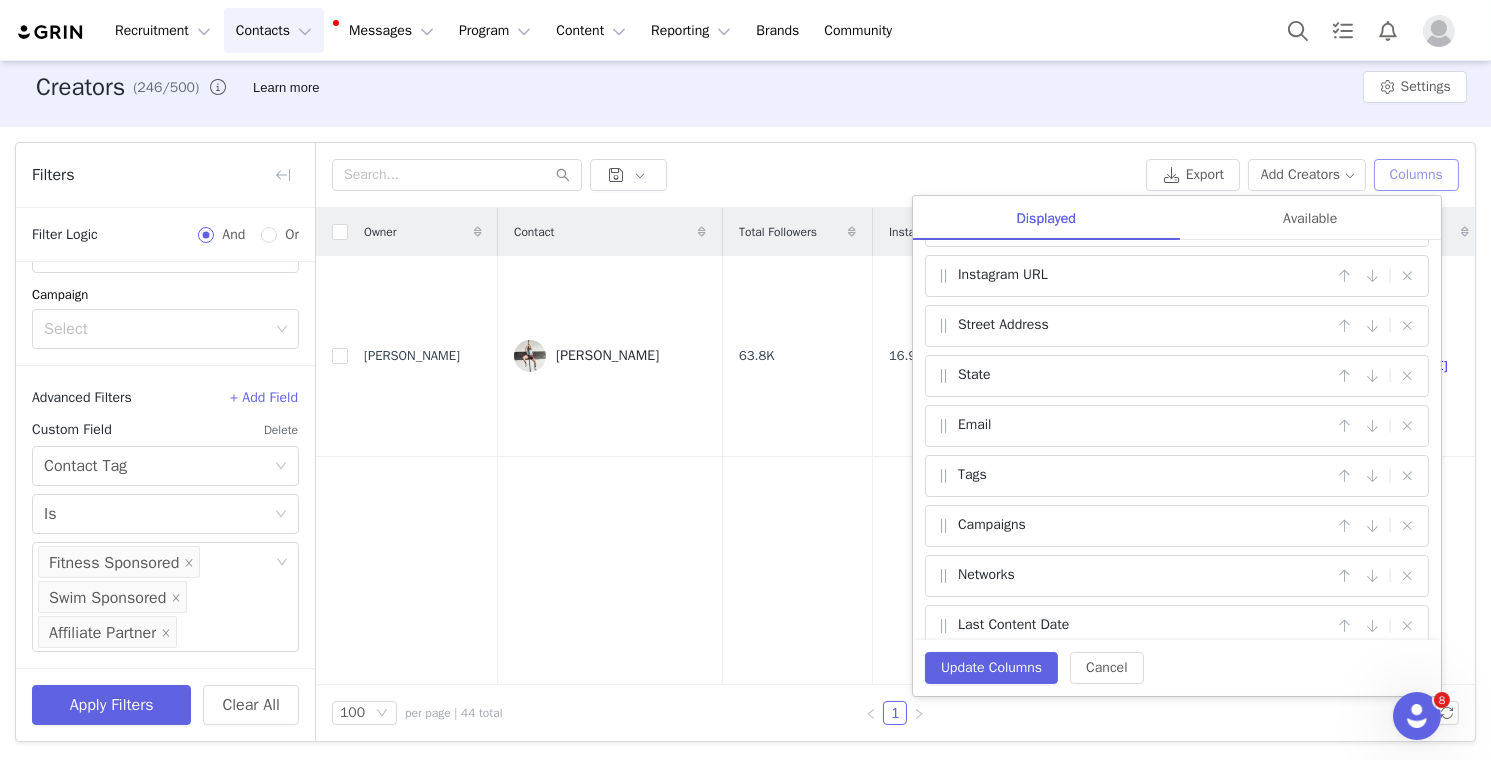 scroll, scrollTop: 418, scrollLeft: 0, axis: vertical 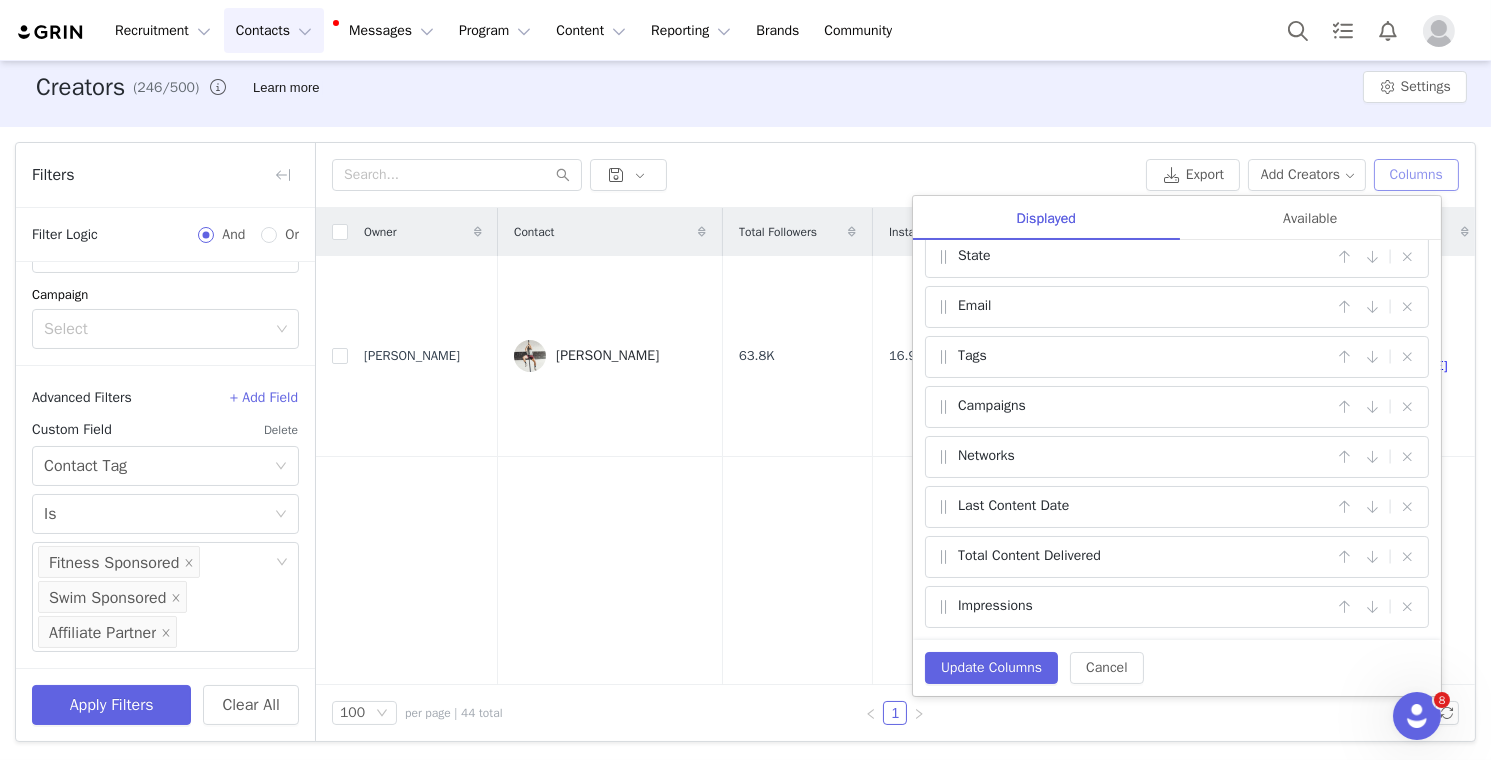 click on "Columns" at bounding box center [1416, 175] 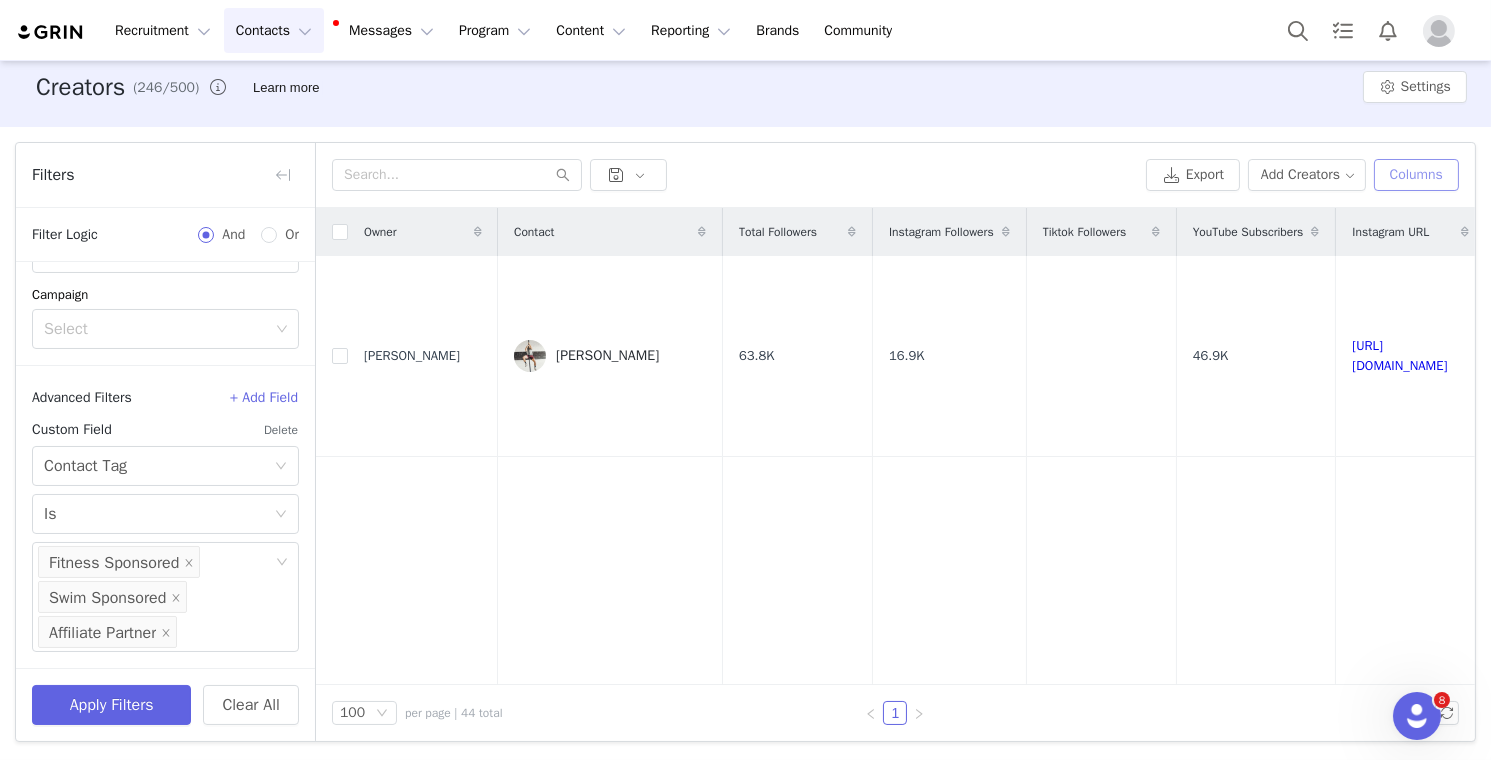 click on "Columns" at bounding box center [1416, 175] 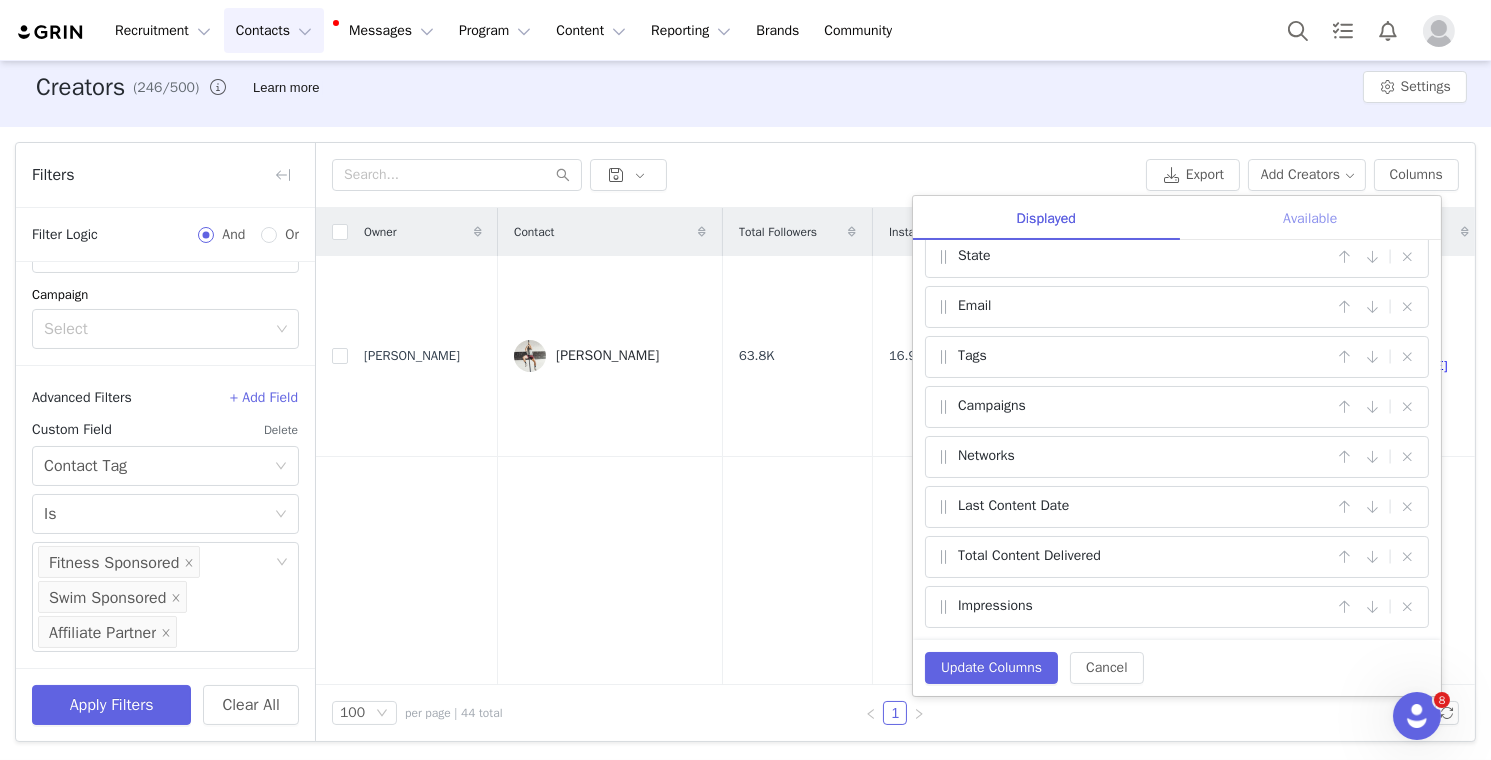 click on "Available" at bounding box center [1310, 218] 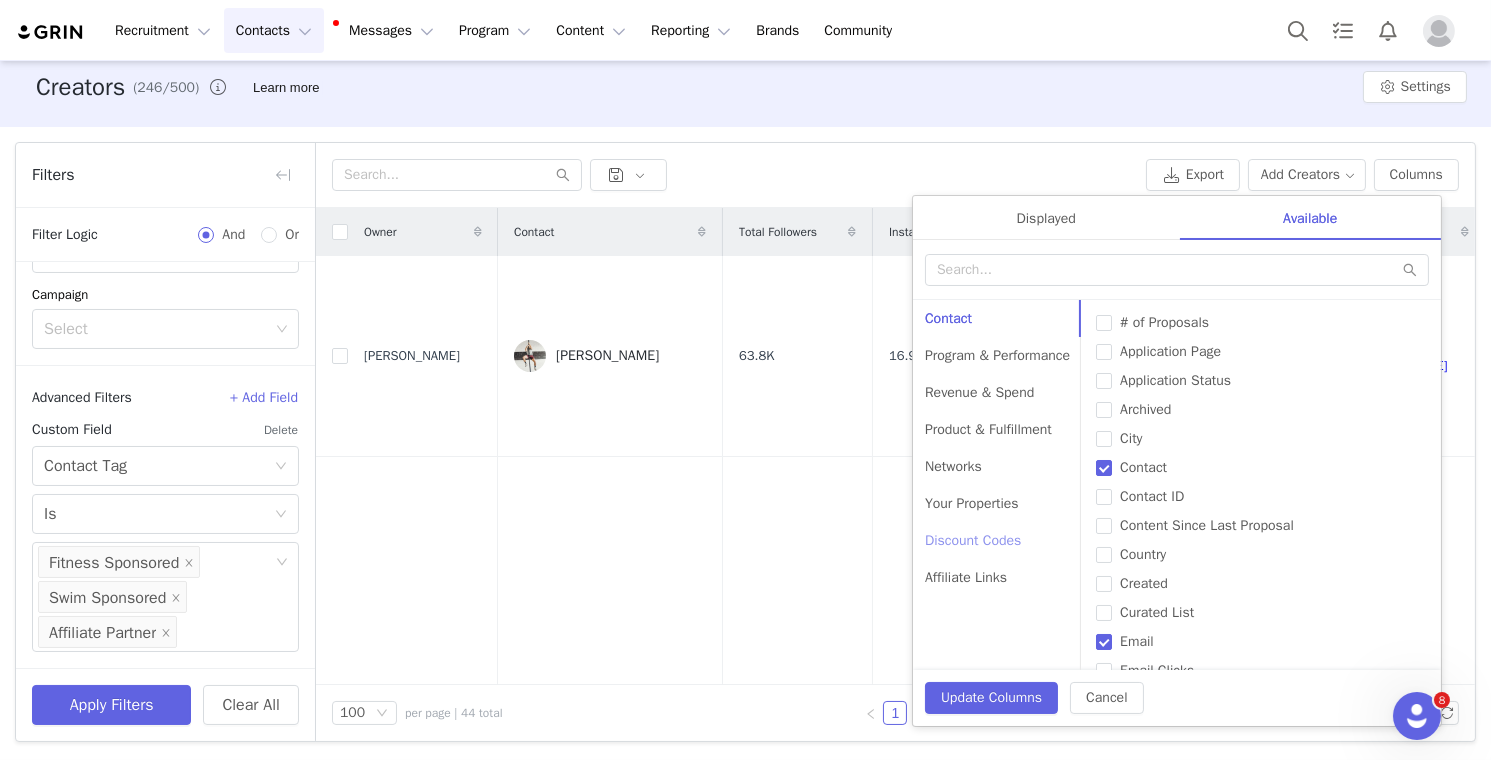 click on "Discount Codes" at bounding box center (997, 540) 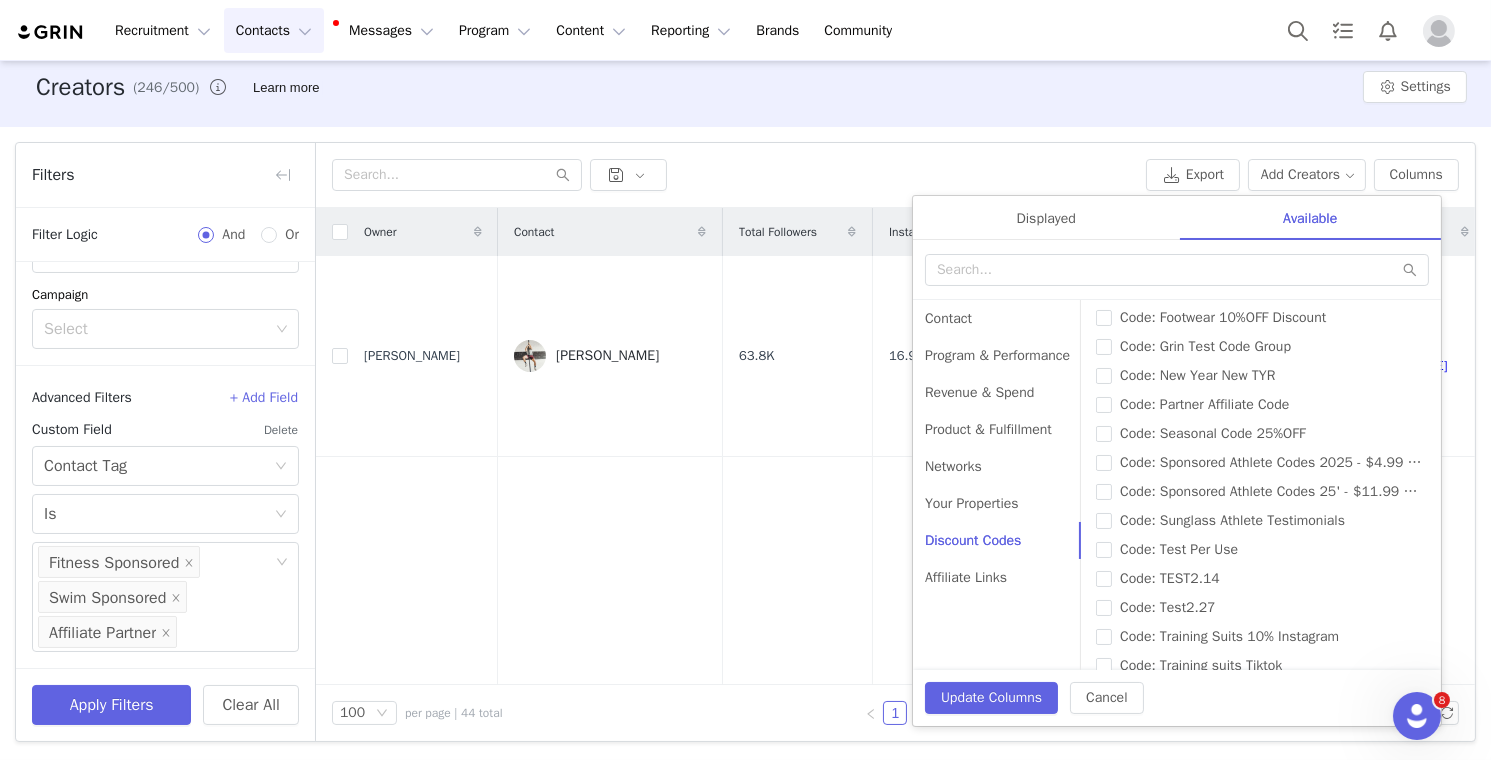 scroll, scrollTop: 963, scrollLeft: 0, axis: vertical 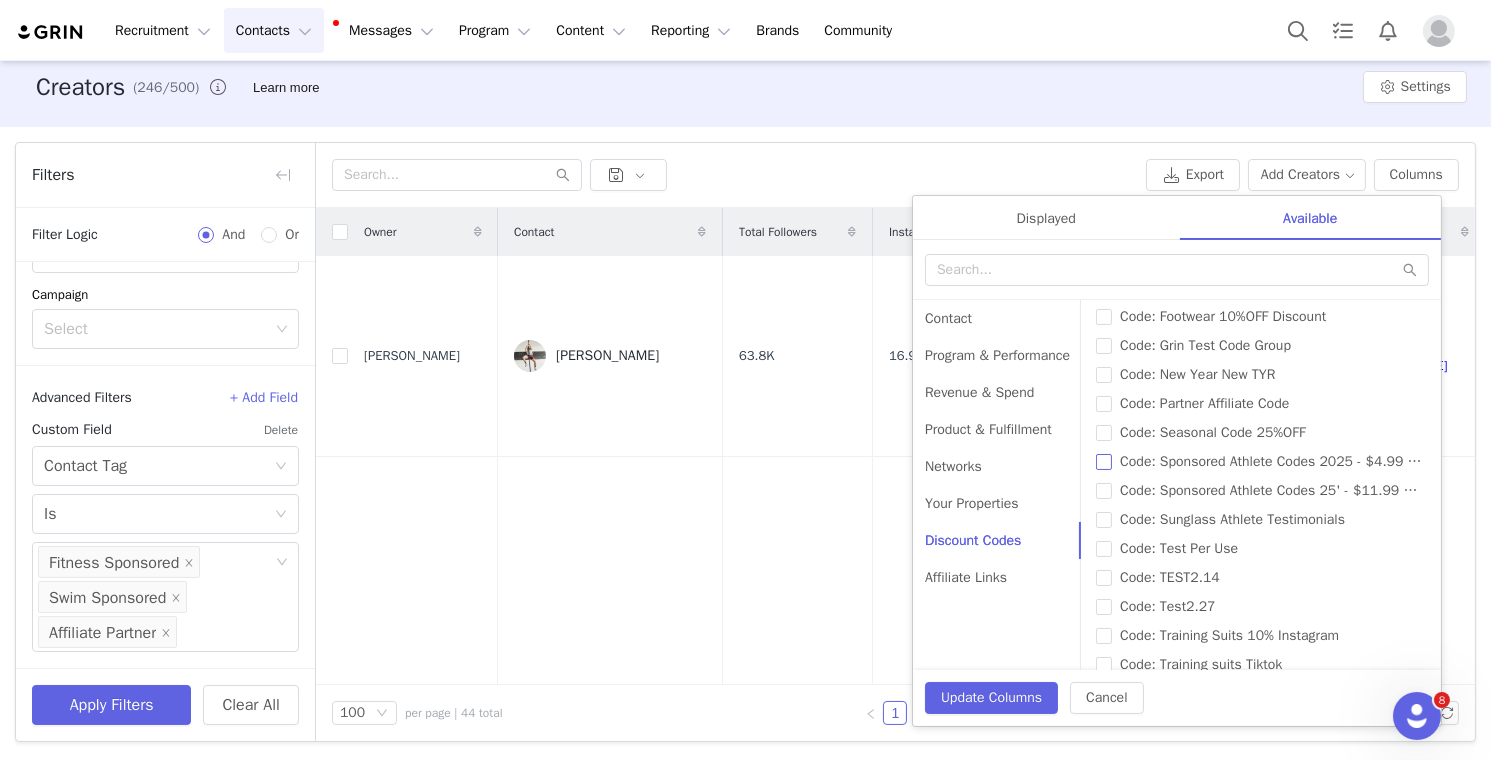 click on "Code: Sponsored Athlete Codes 2025 - $4.99 Off" at bounding box center (1104, 462) 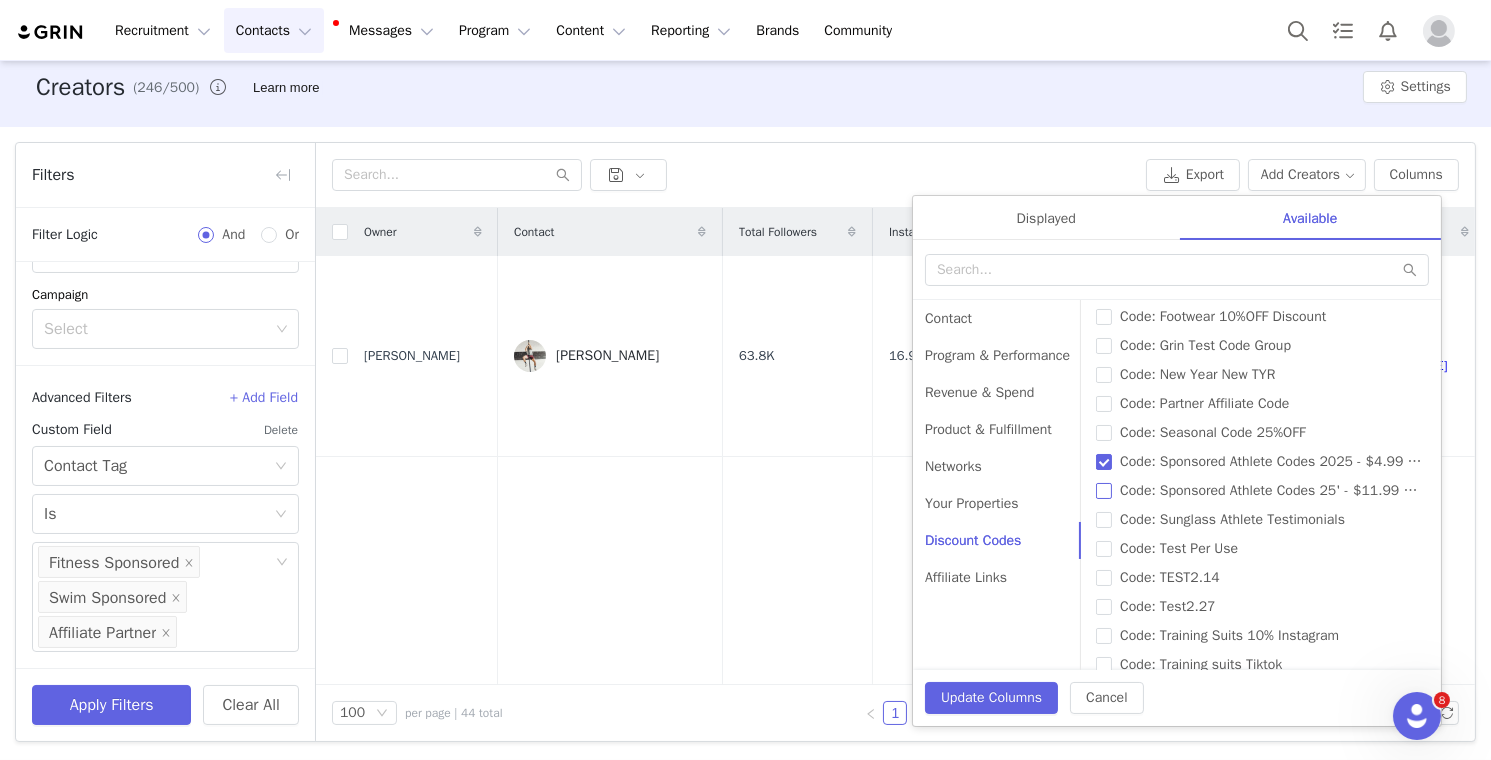 click on "Code: Sponsored Athlete Codes 25' - $11.99 Off" at bounding box center [1104, 491] 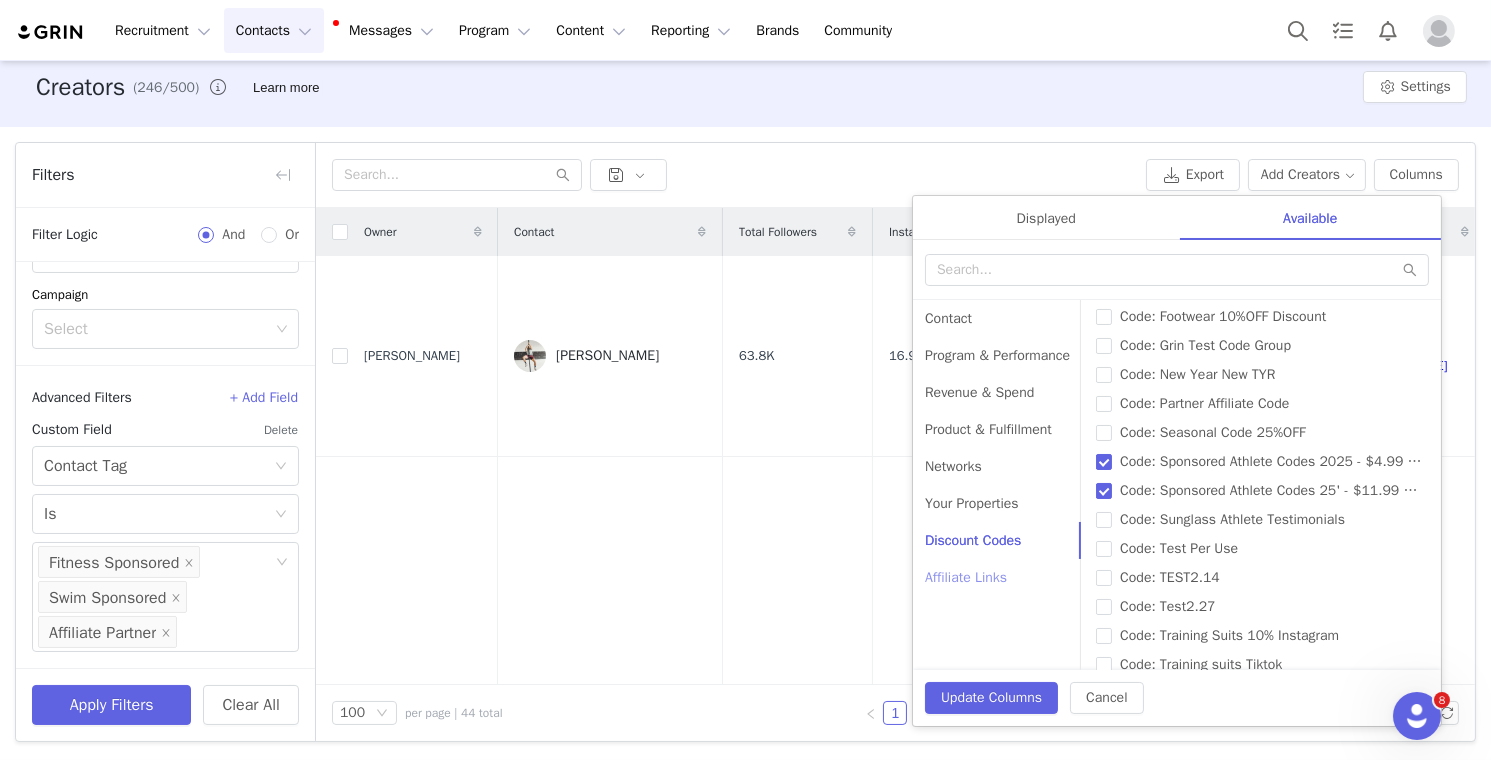 click on "Affiliate Links" at bounding box center [997, 577] 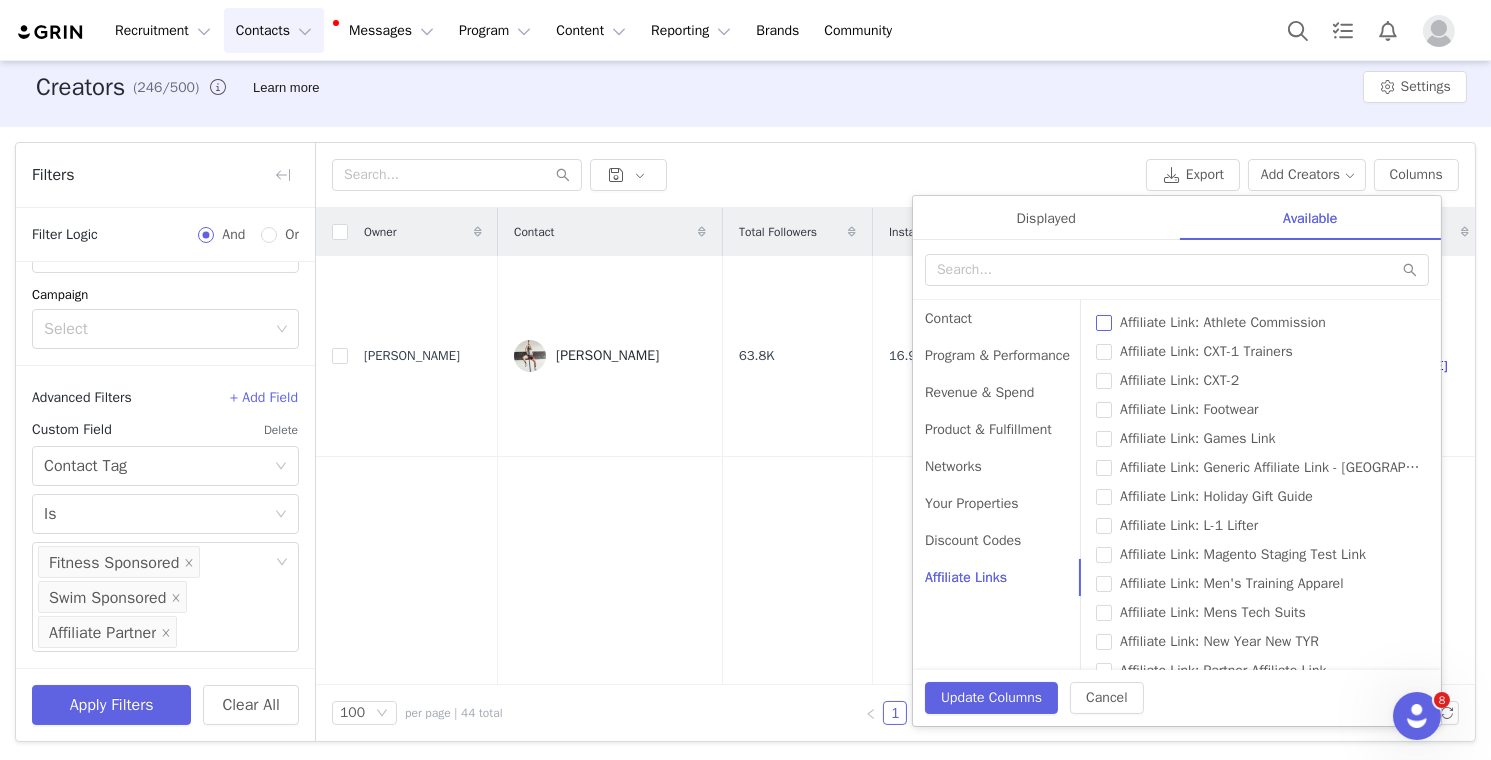 click on "Affiliate Link: Athlete Commission" at bounding box center [1104, 323] 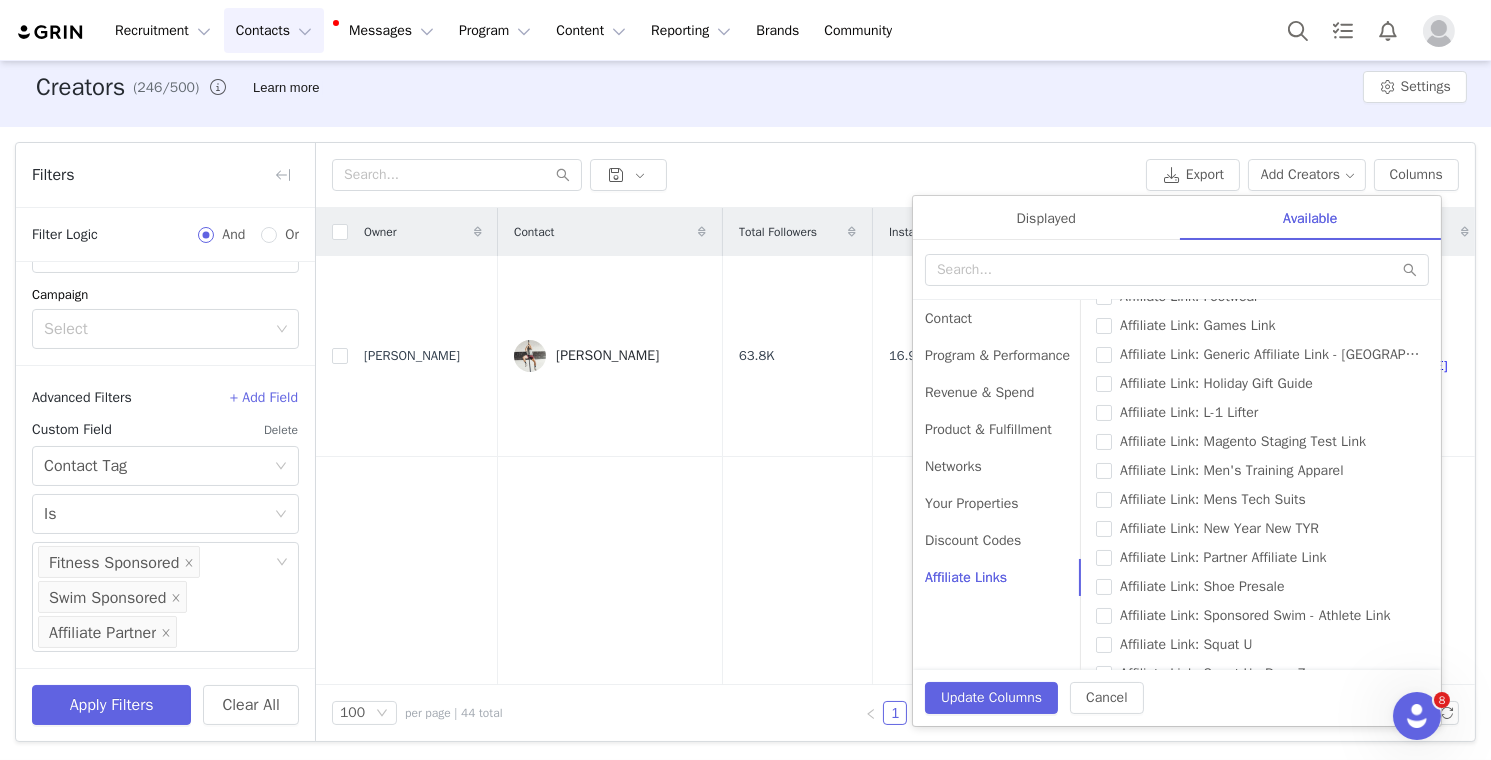 scroll, scrollTop: 114, scrollLeft: 0, axis: vertical 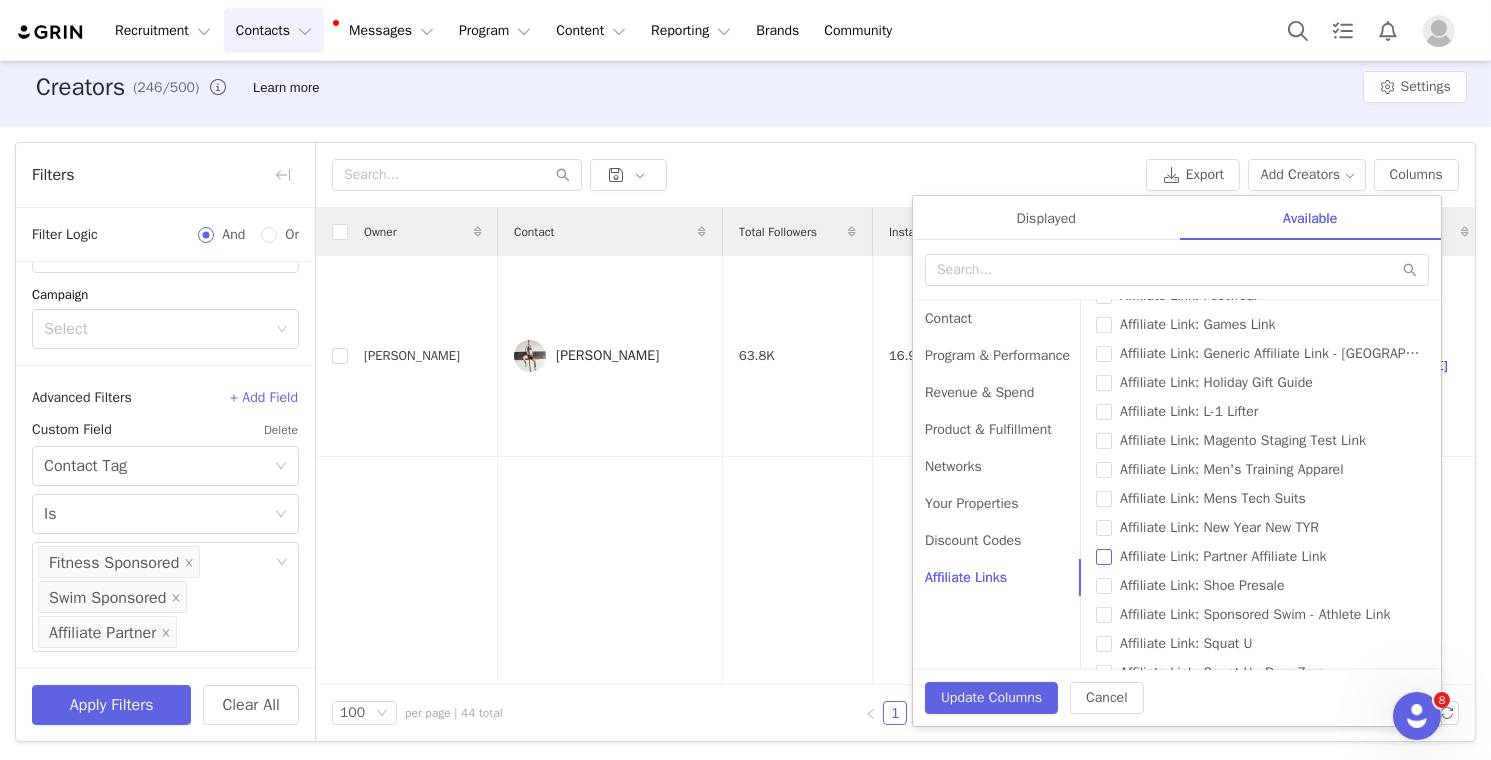 click on "Affiliate Link: Partner Affiliate Link" at bounding box center [1104, 557] 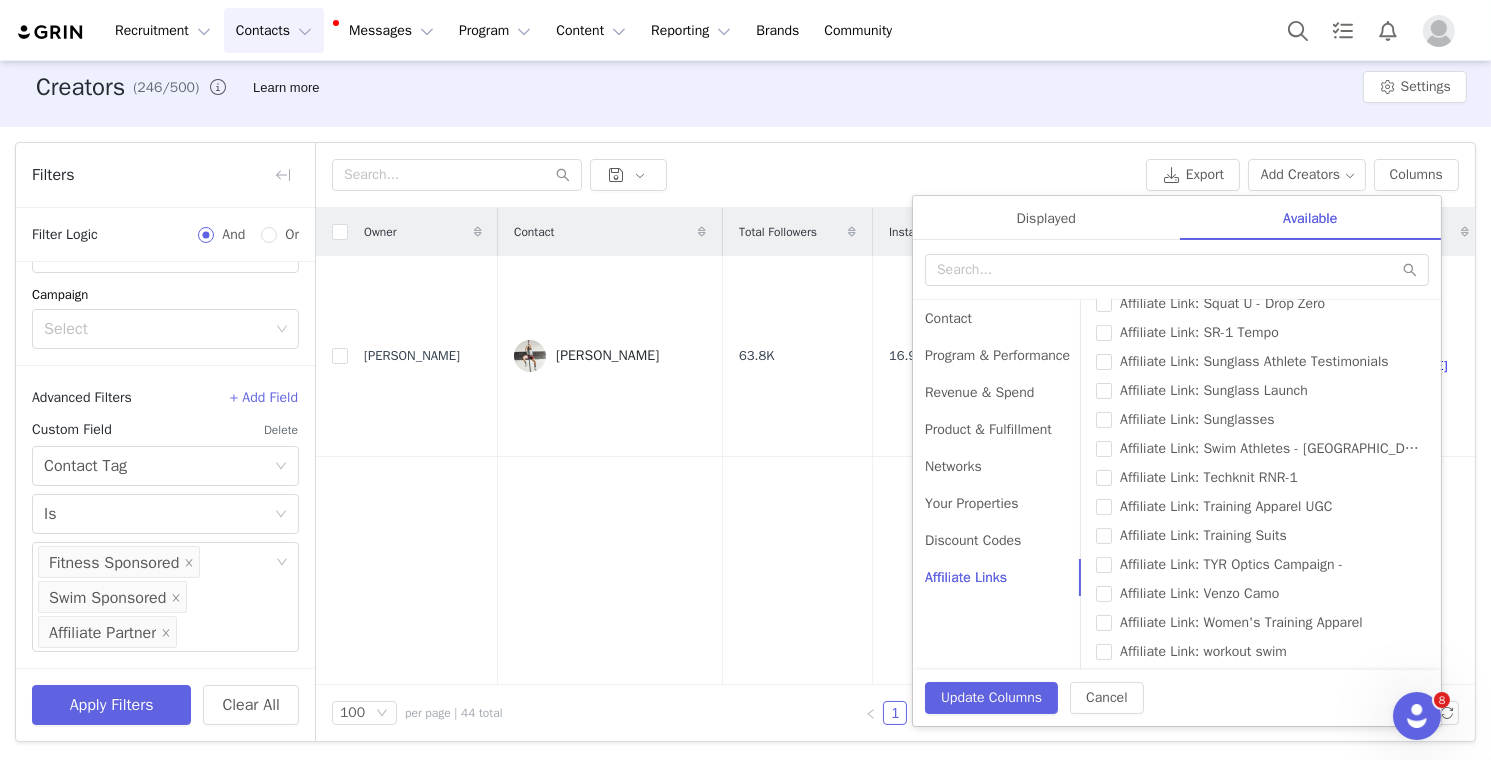 scroll, scrollTop: 486, scrollLeft: 0, axis: vertical 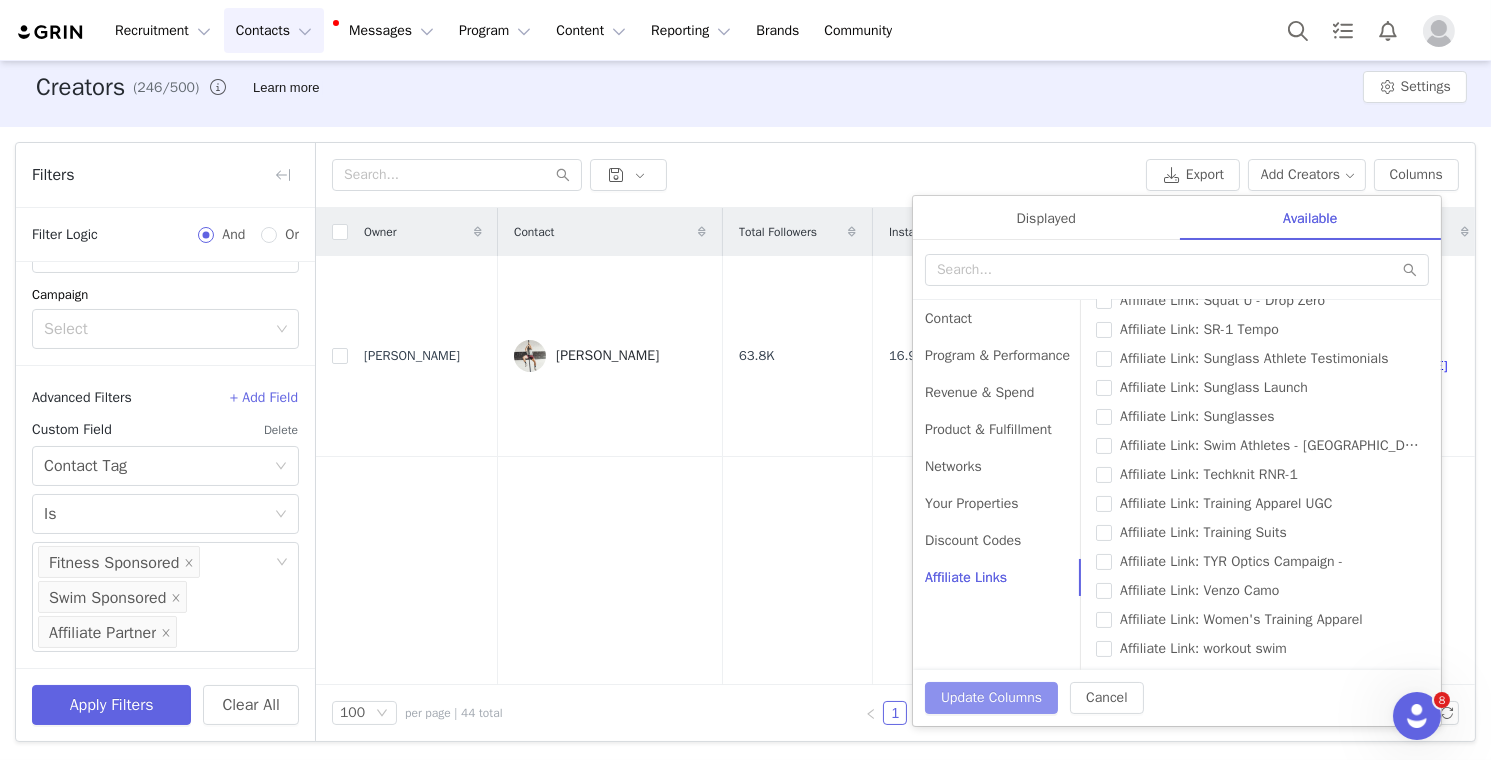 click on "Update Columns" at bounding box center [991, 698] 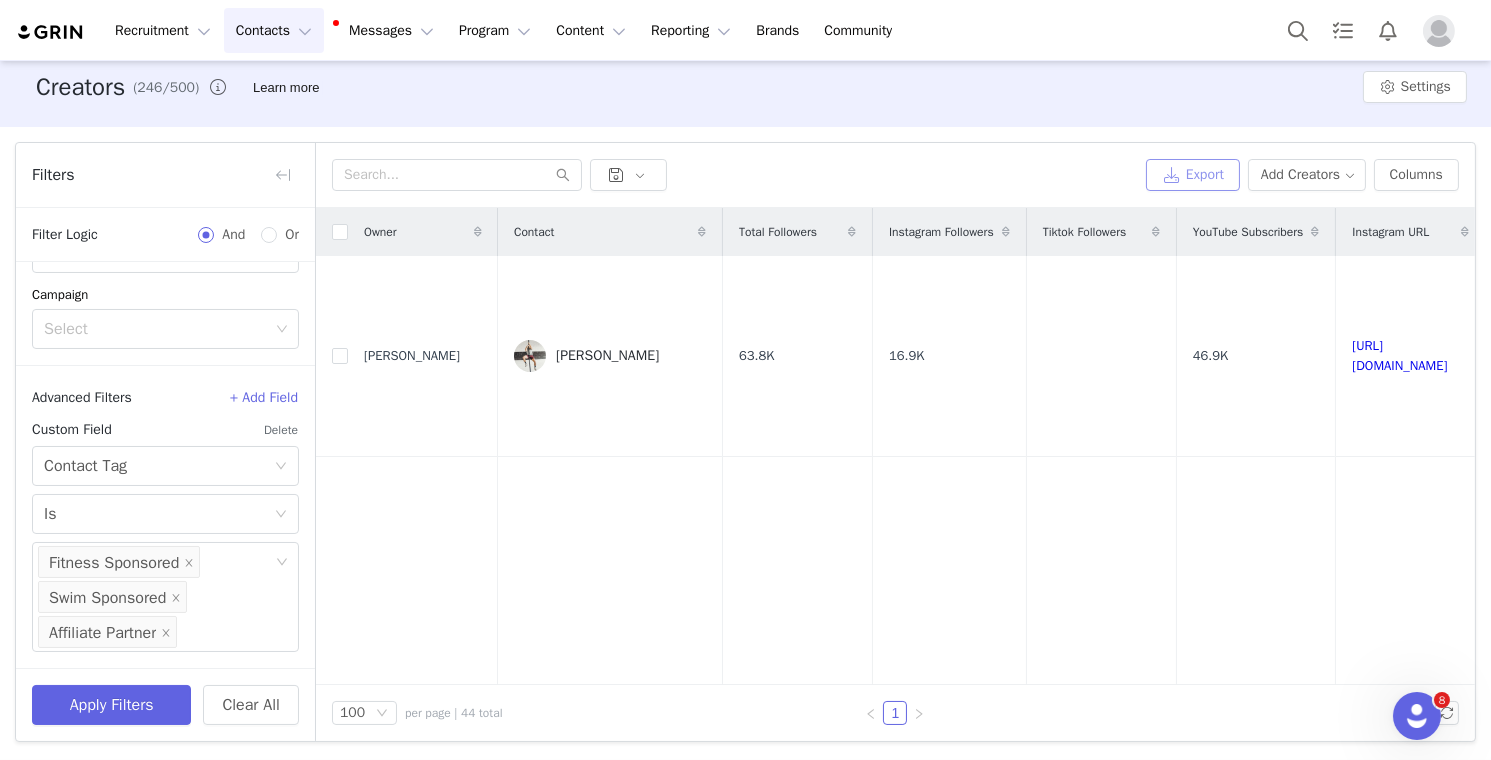 click on "Export" at bounding box center (1193, 175) 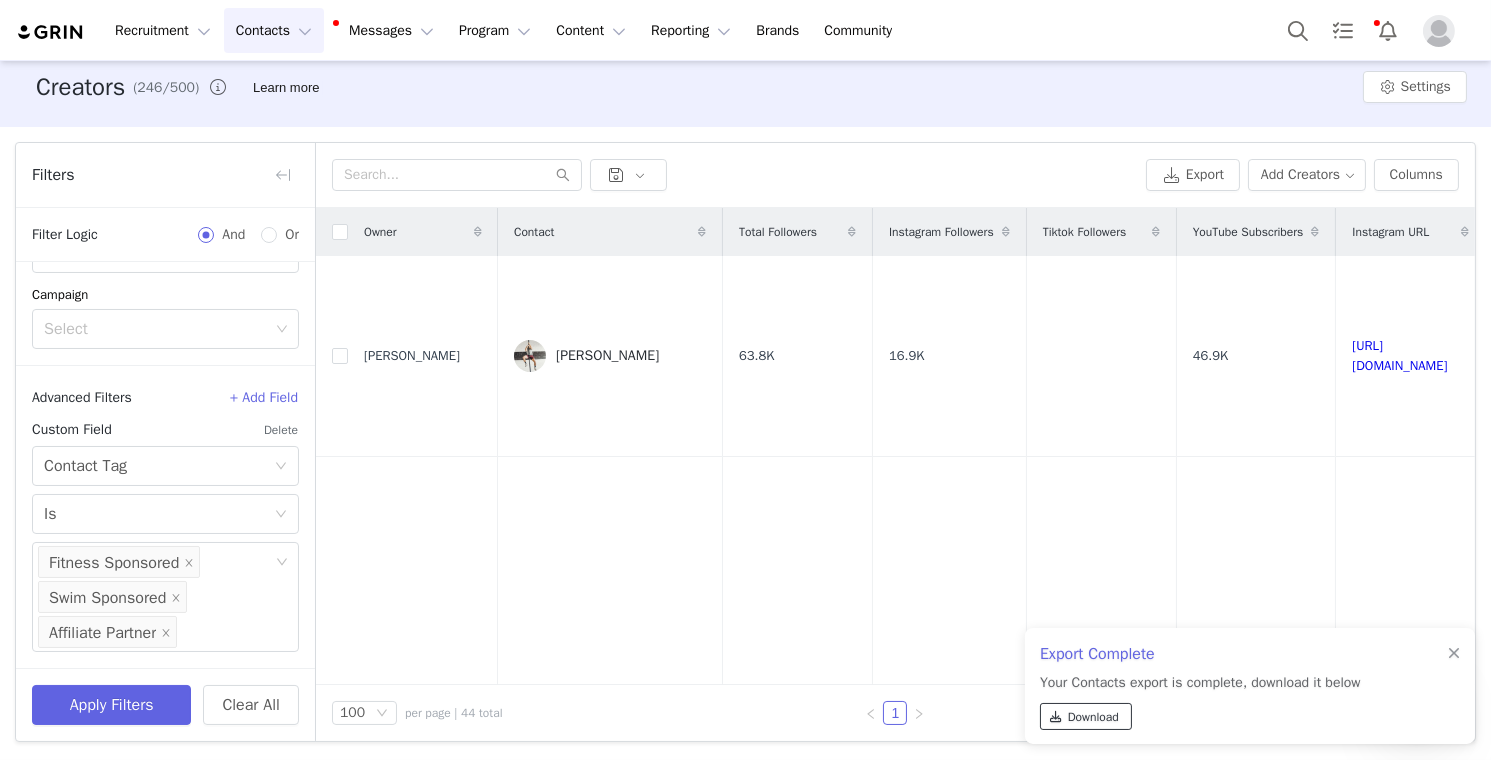 click on "Download" at bounding box center [1086, 716] 